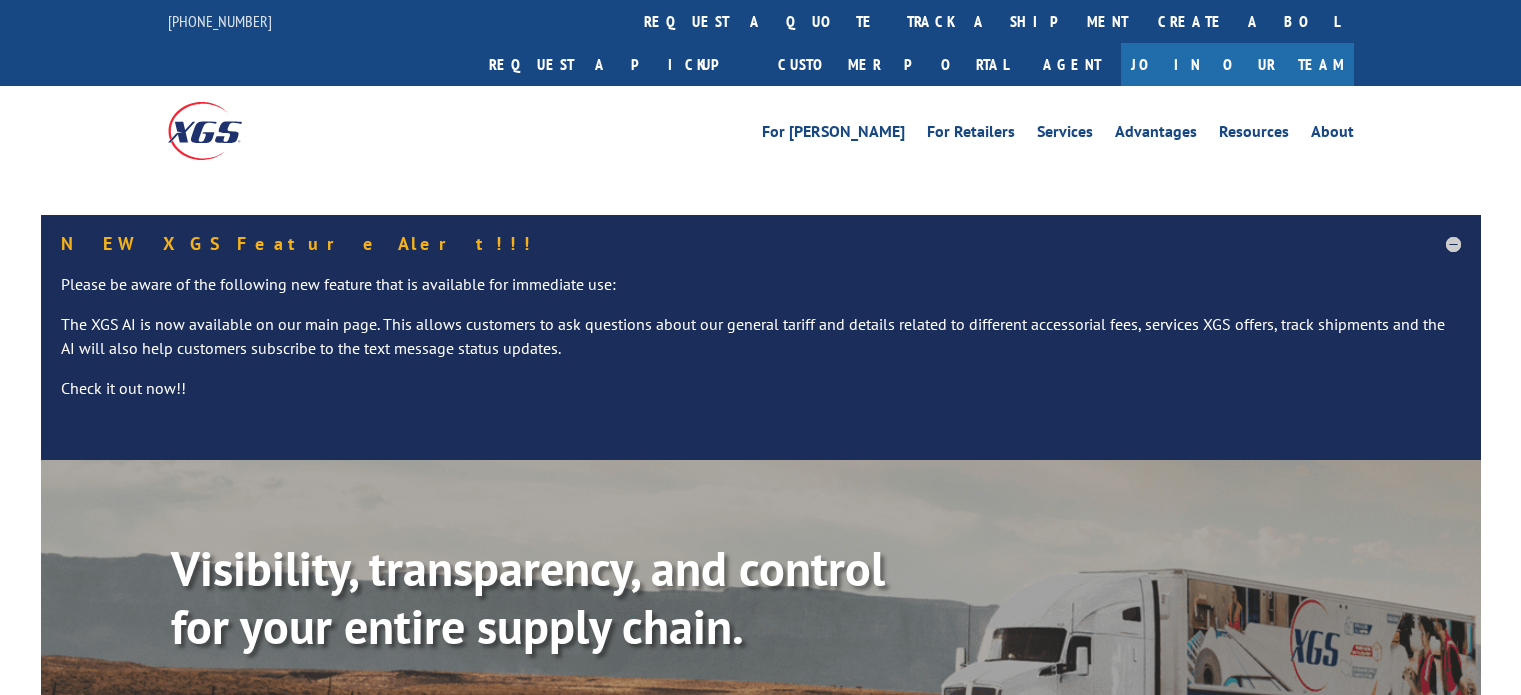 scroll, scrollTop: 0, scrollLeft: 0, axis: both 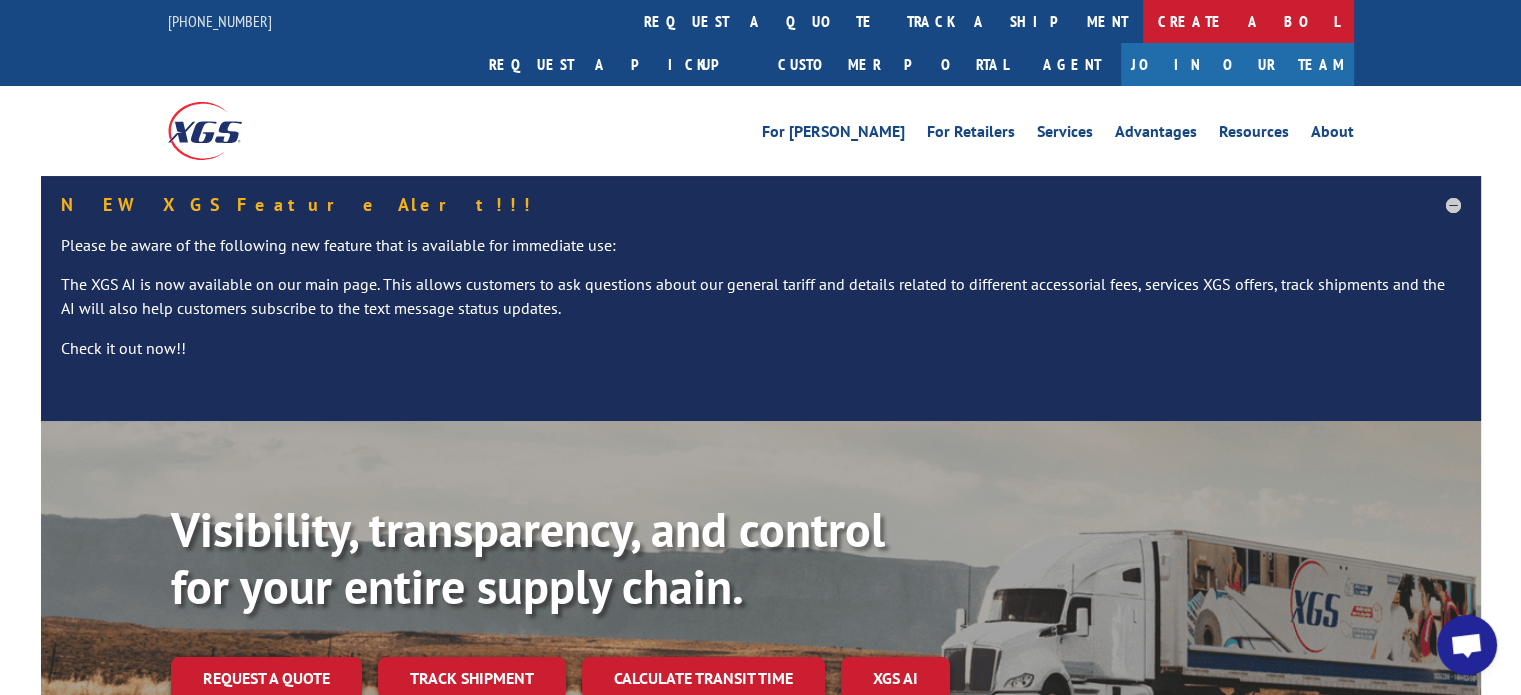 click on "Create a BOL" at bounding box center (1248, 21) 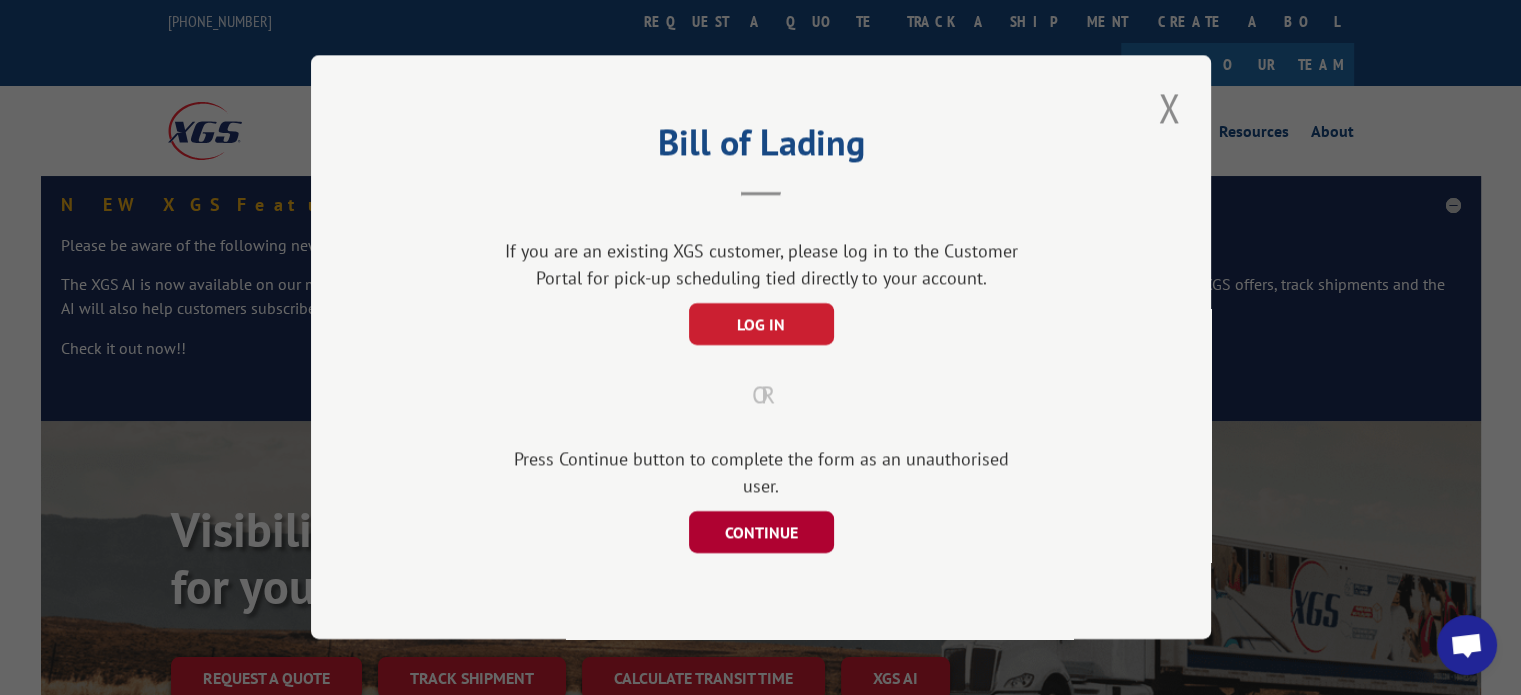 click on "CONTINUE" at bounding box center (760, 533) 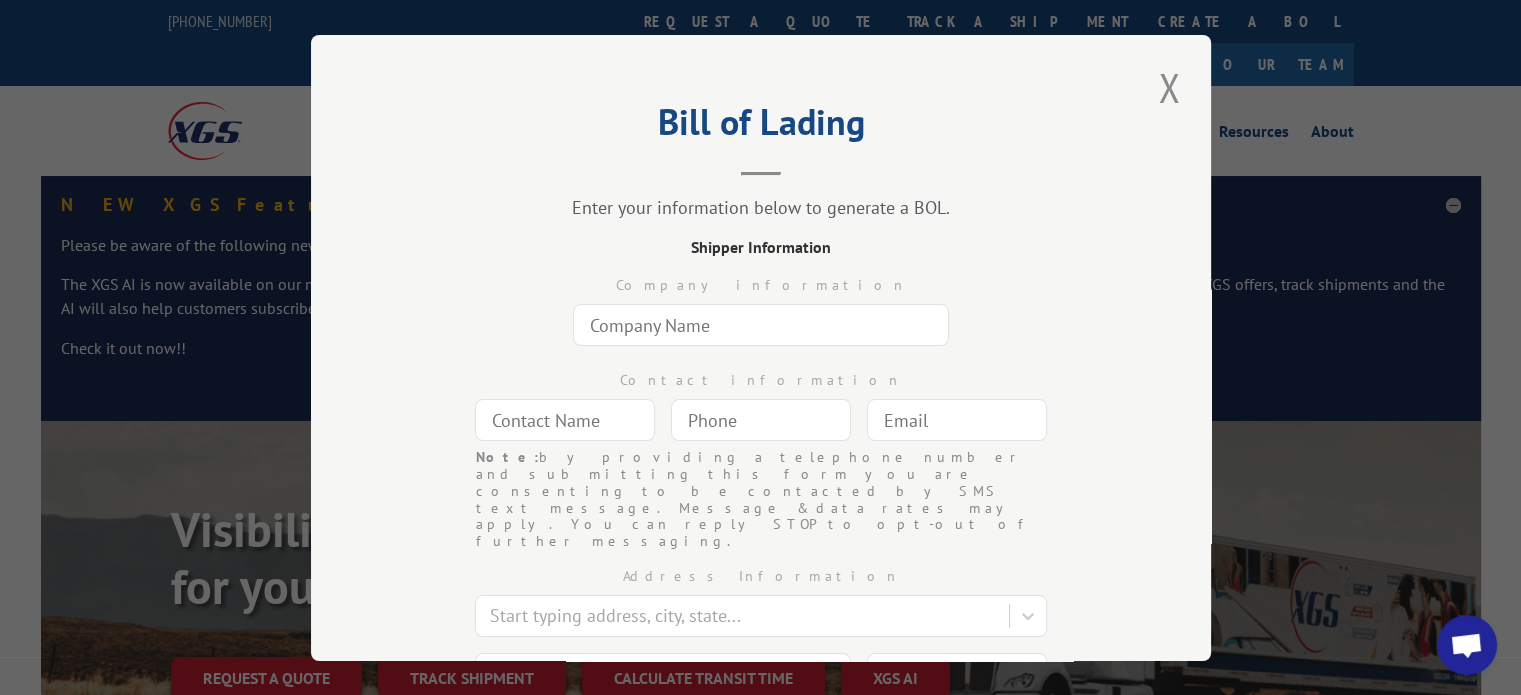 click at bounding box center [761, 325] 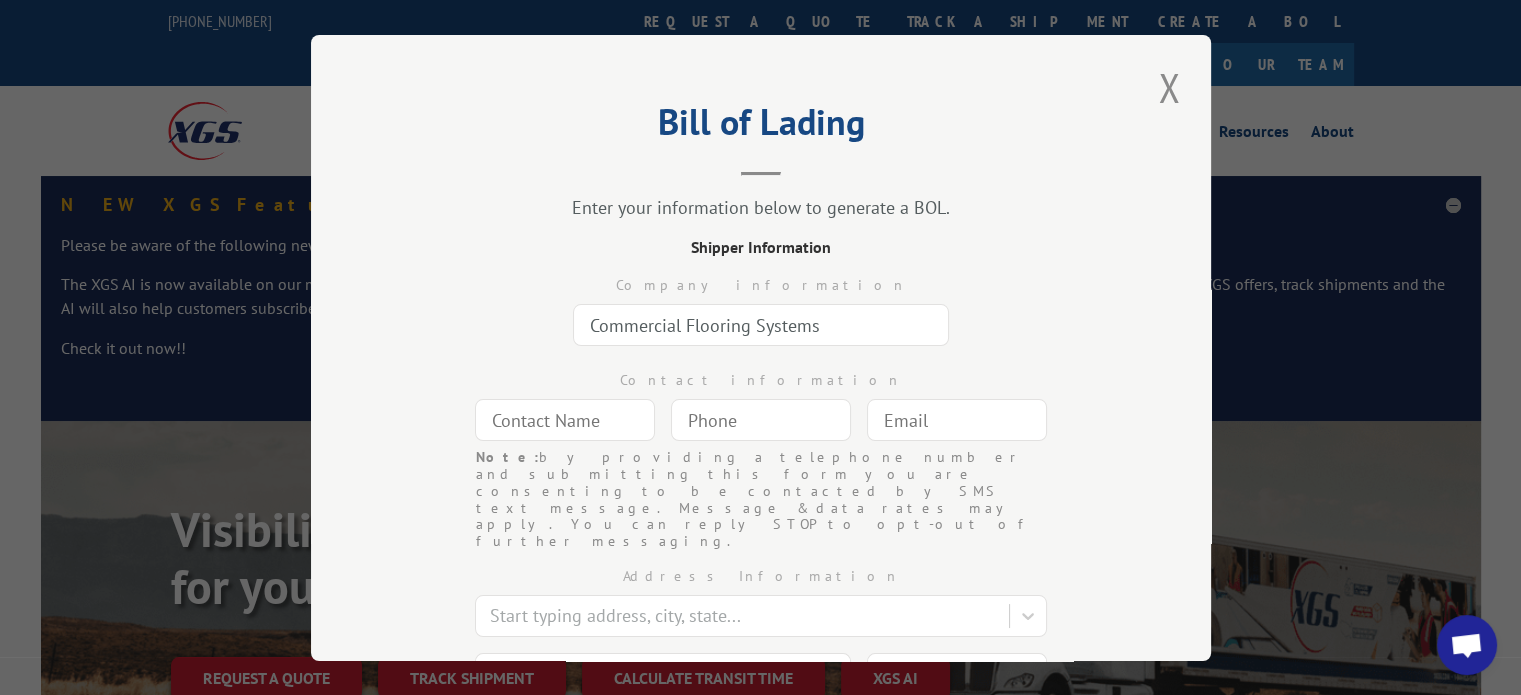 type on "[PERSON_NAME]" 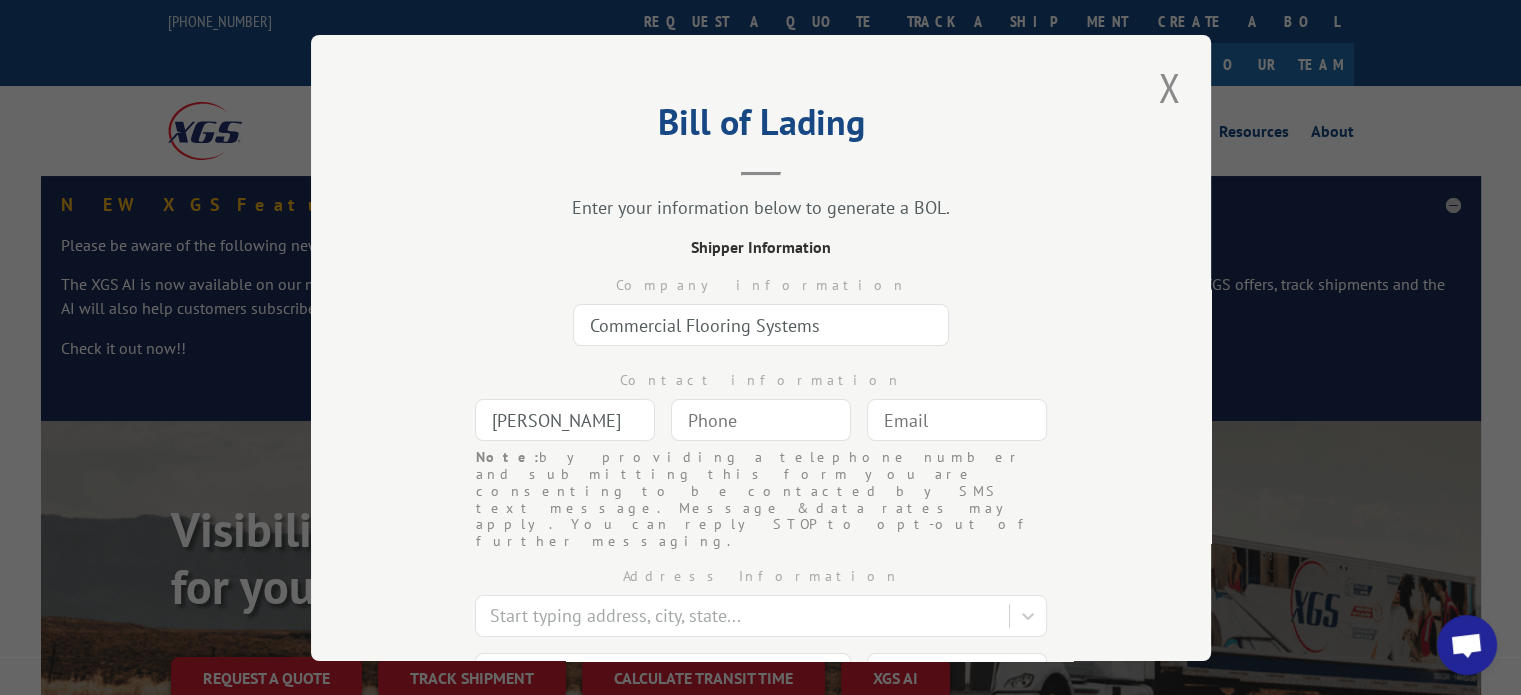 type 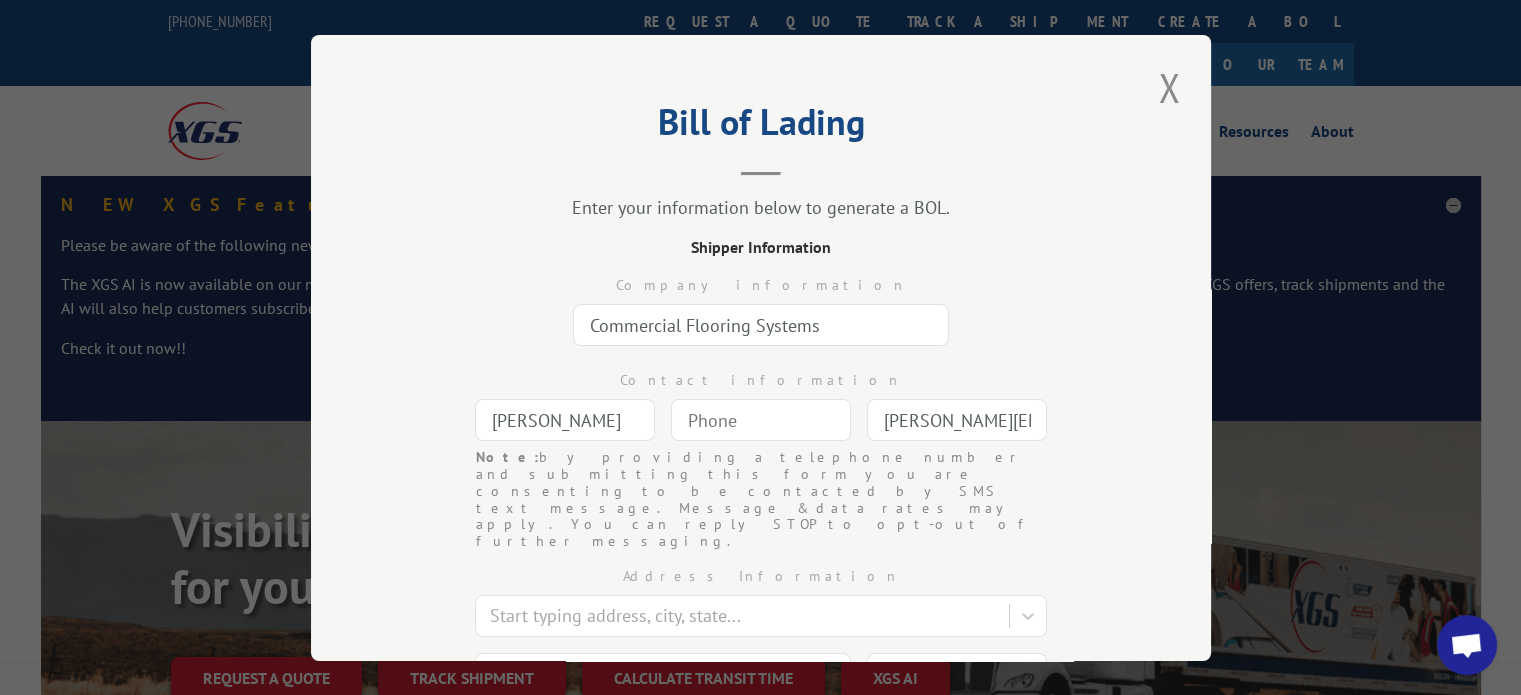 type on "[GEOGRAPHIC_DATA]" 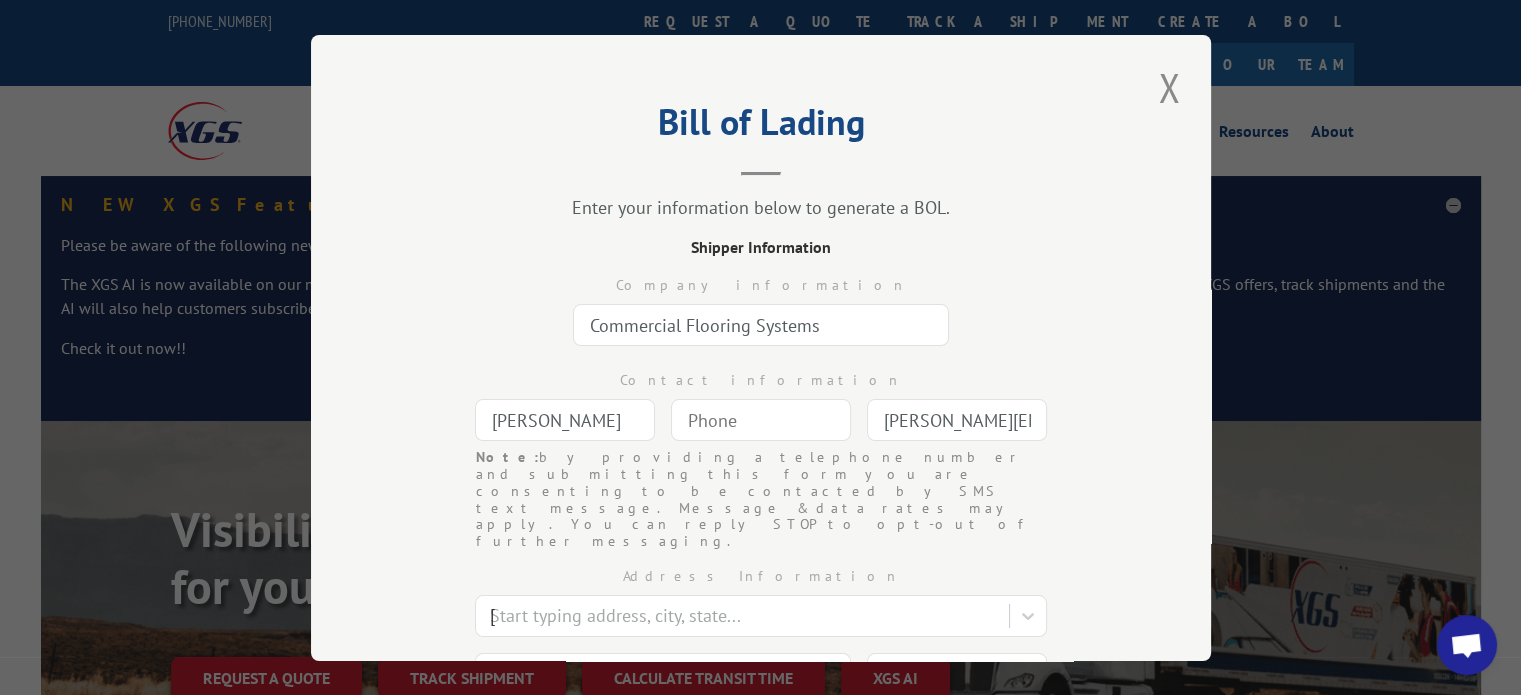 type on "[STREET_ADDRESS]" 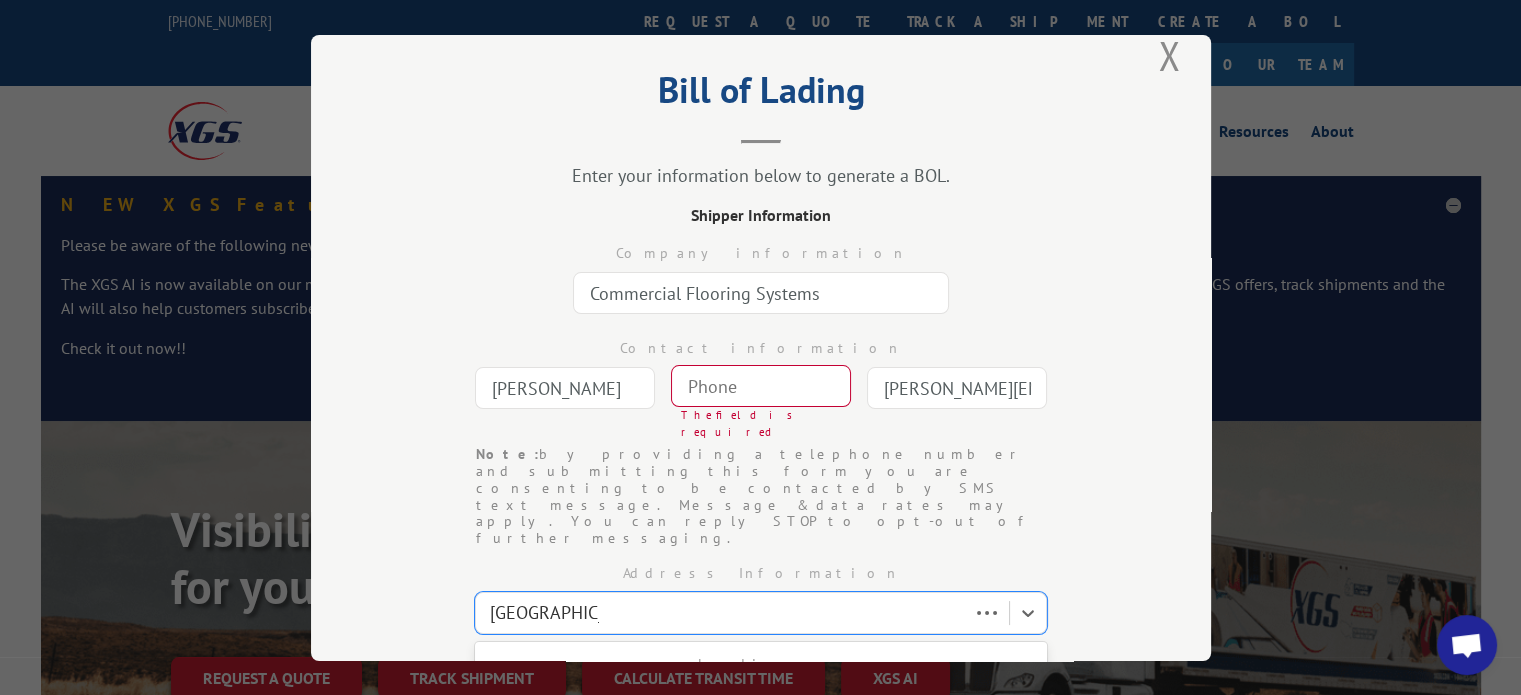 type on "(___) ___-____" 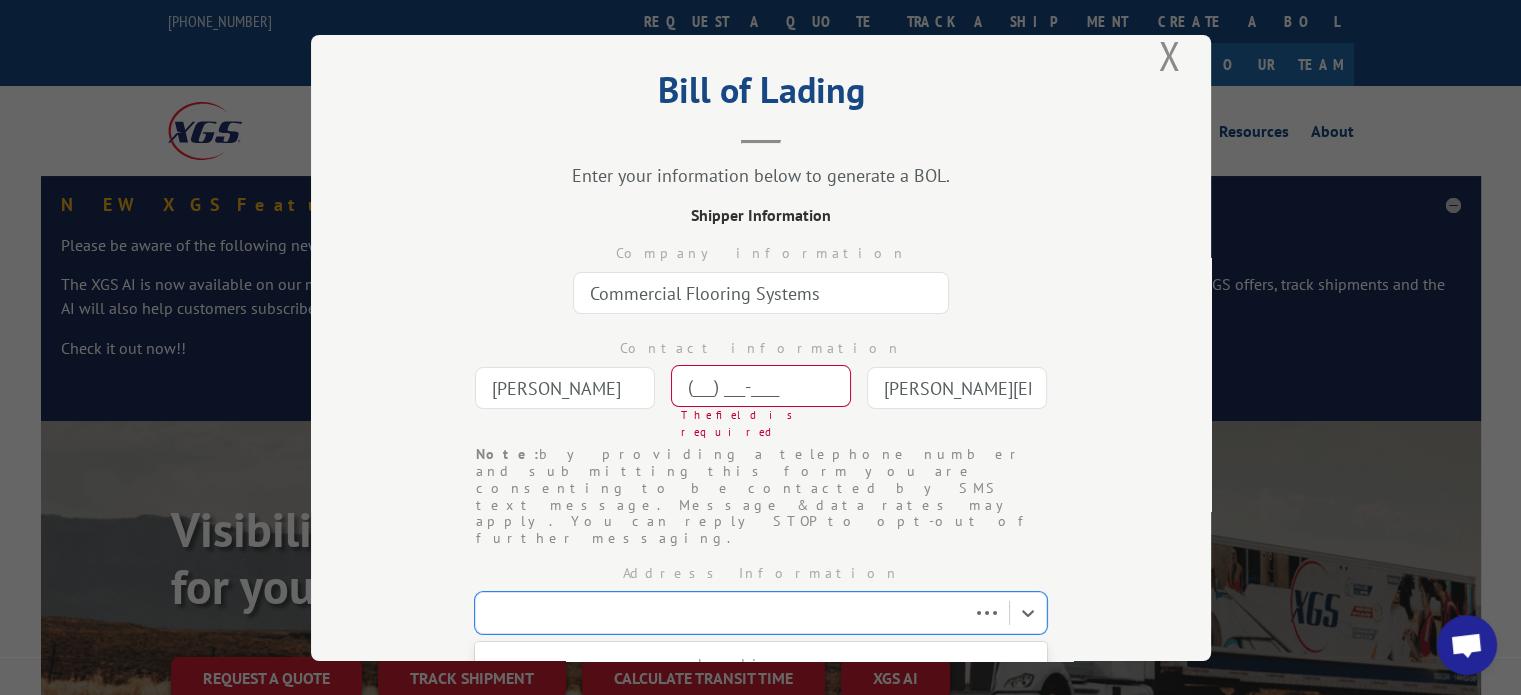 click on "(___) ___-____" at bounding box center [761, 386] 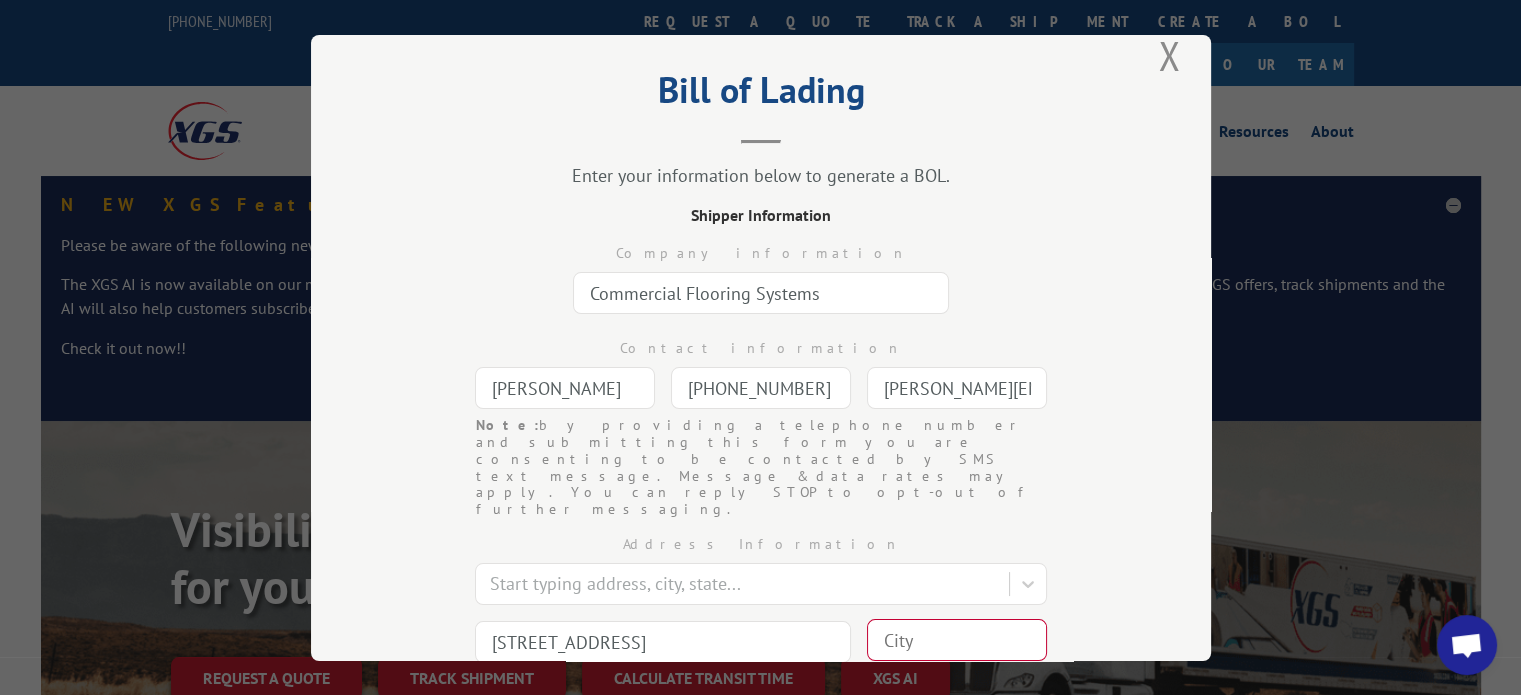 type on "[PHONE_NUMBER]" 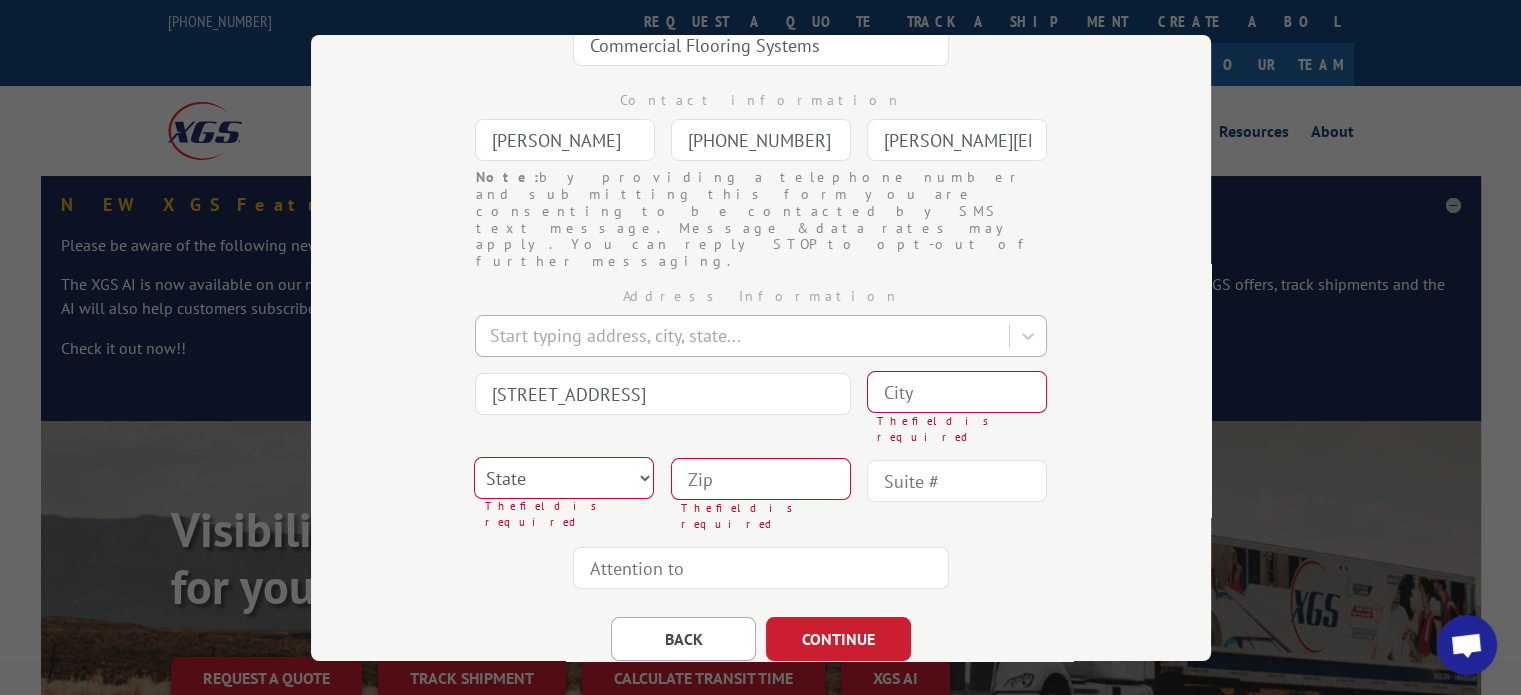 scroll, scrollTop: 281, scrollLeft: 0, axis: vertical 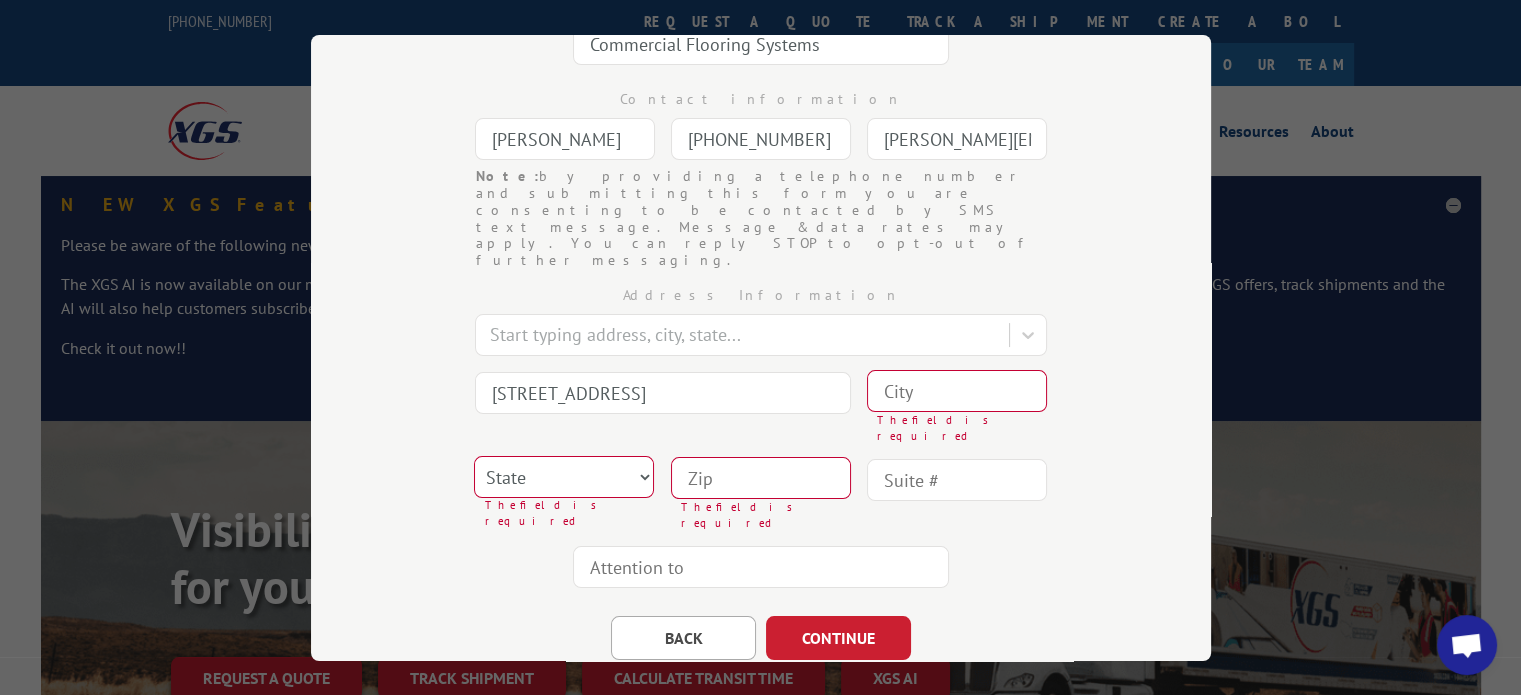 click at bounding box center [957, 391] 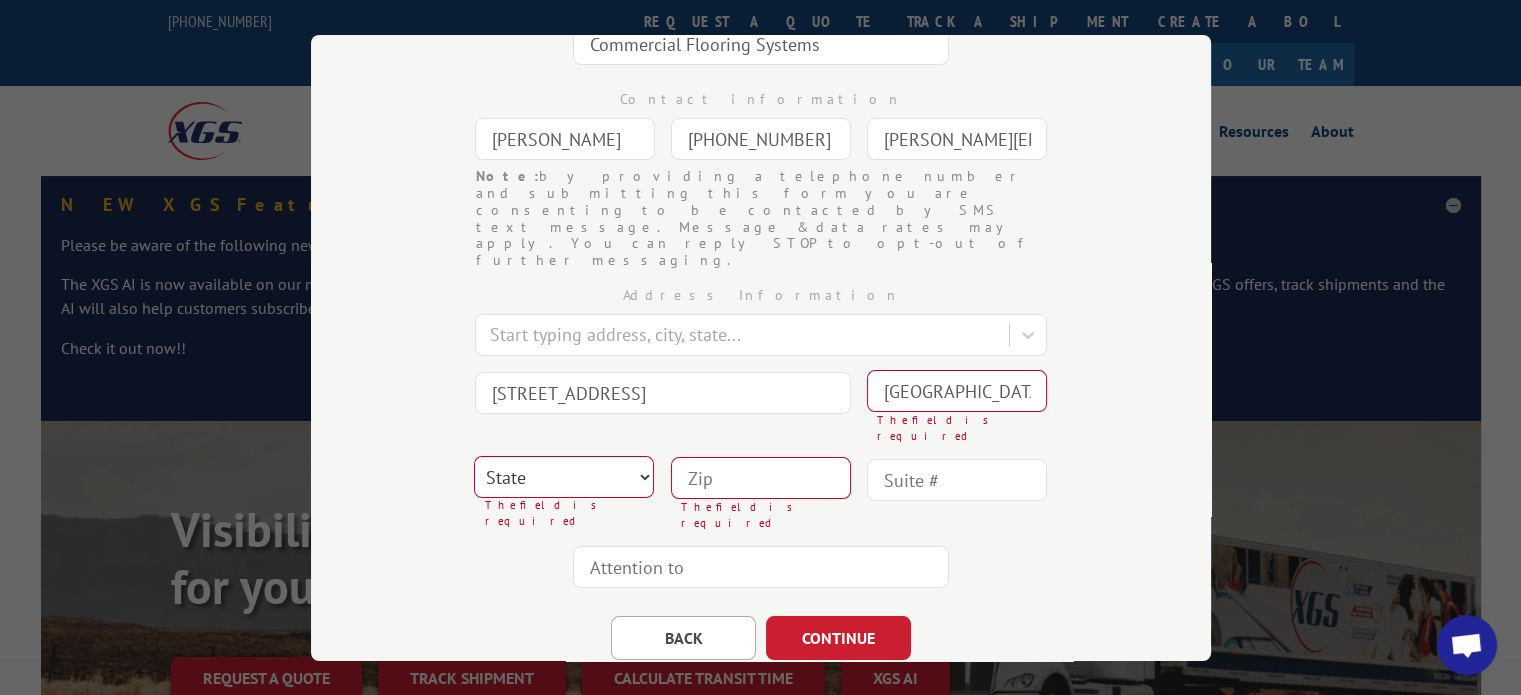 select on "UT" 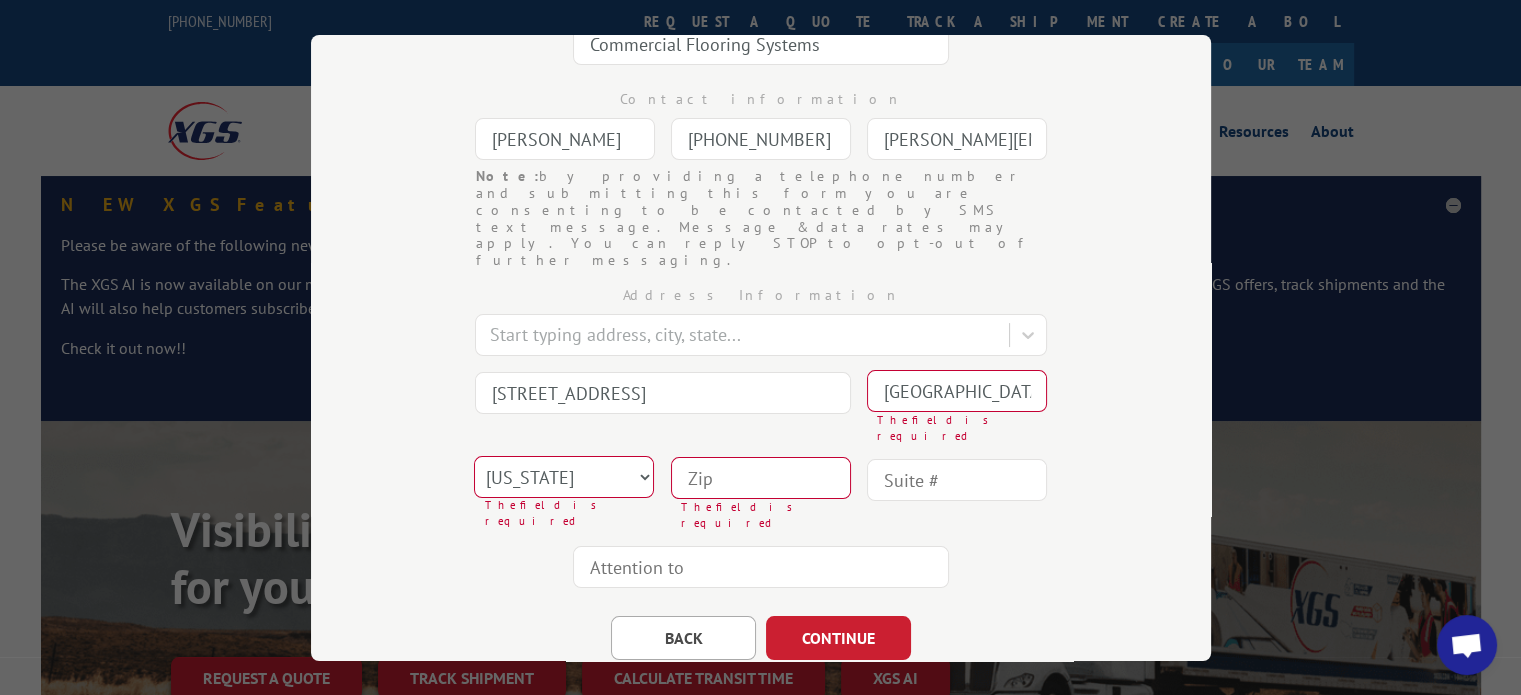 type on "84111" 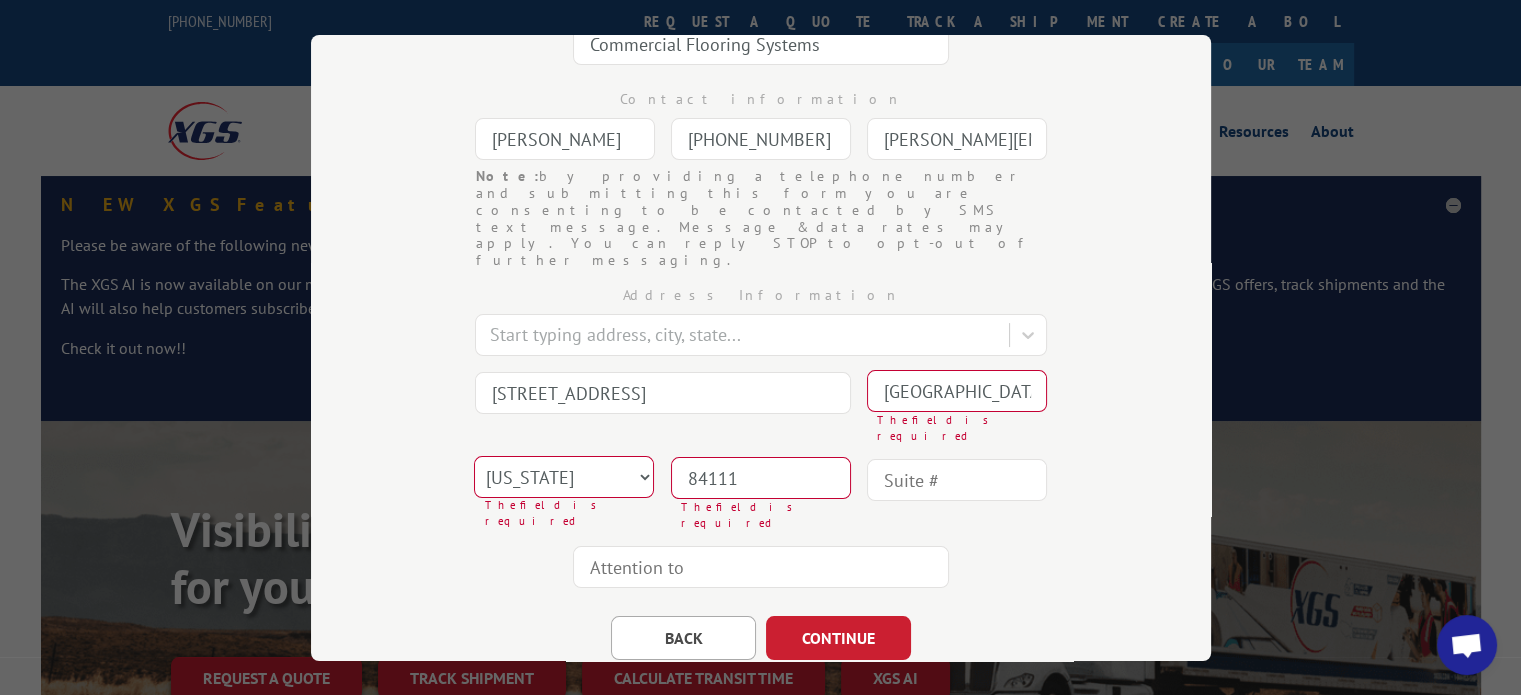 scroll, scrollTop: 257, scrollLeft: 0, axis: vertical 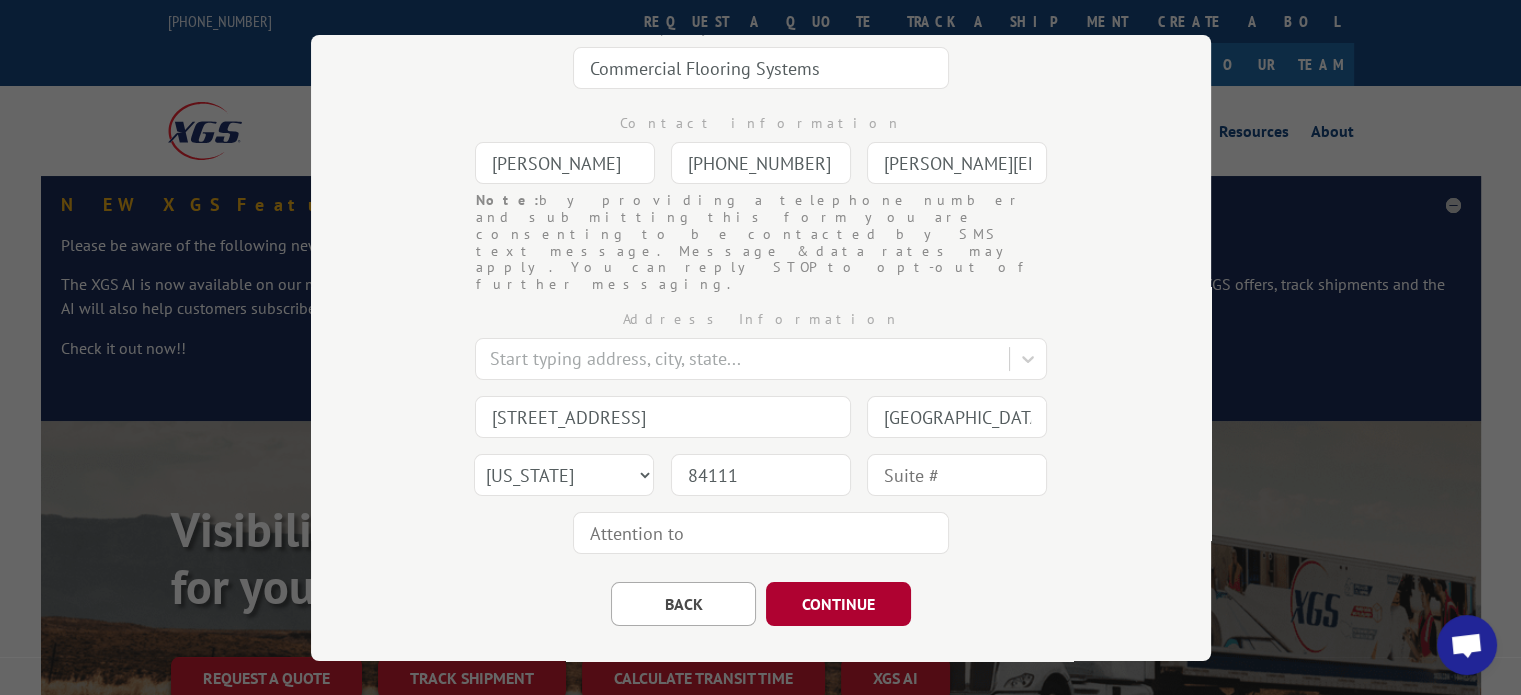 click on "CONTINUE" at bounding box center (838, 604) 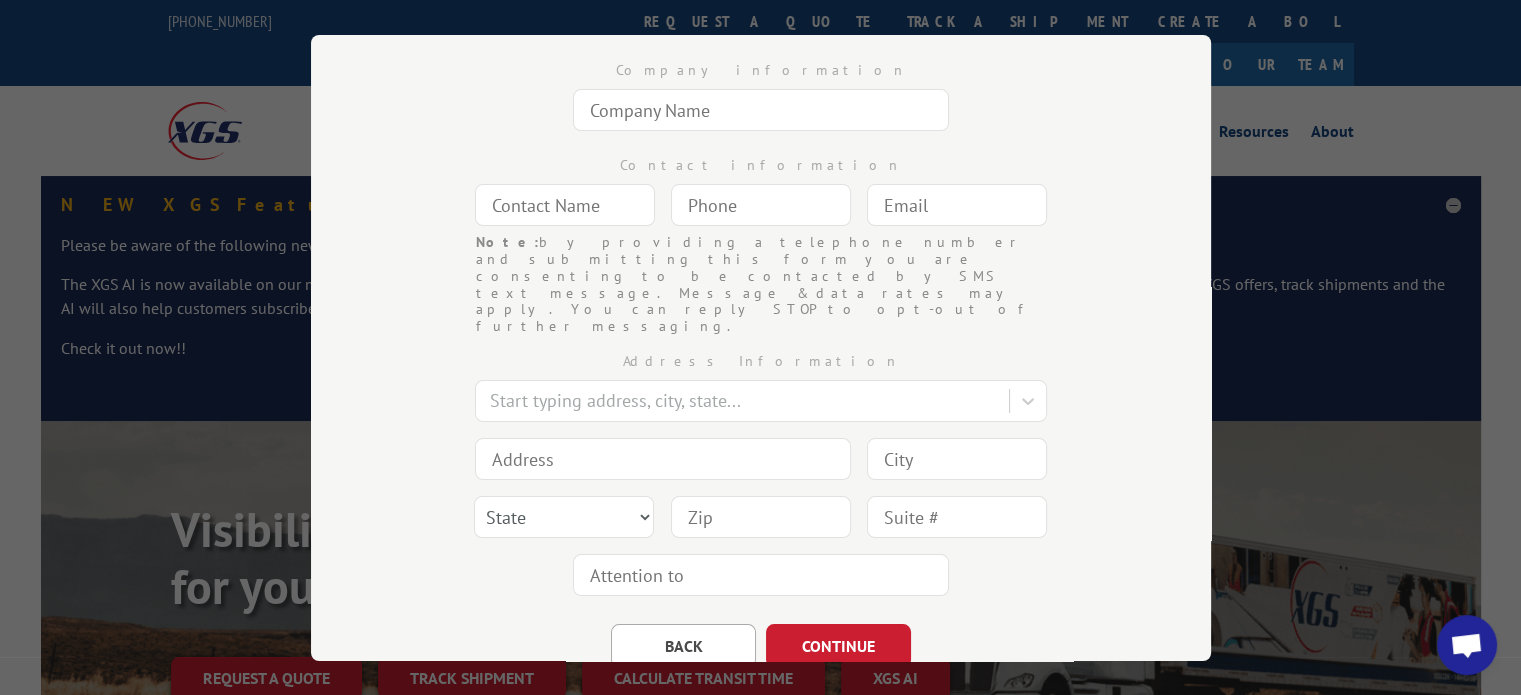 scroll, scrollTop: 0, scrollLeft: 0, axis: both 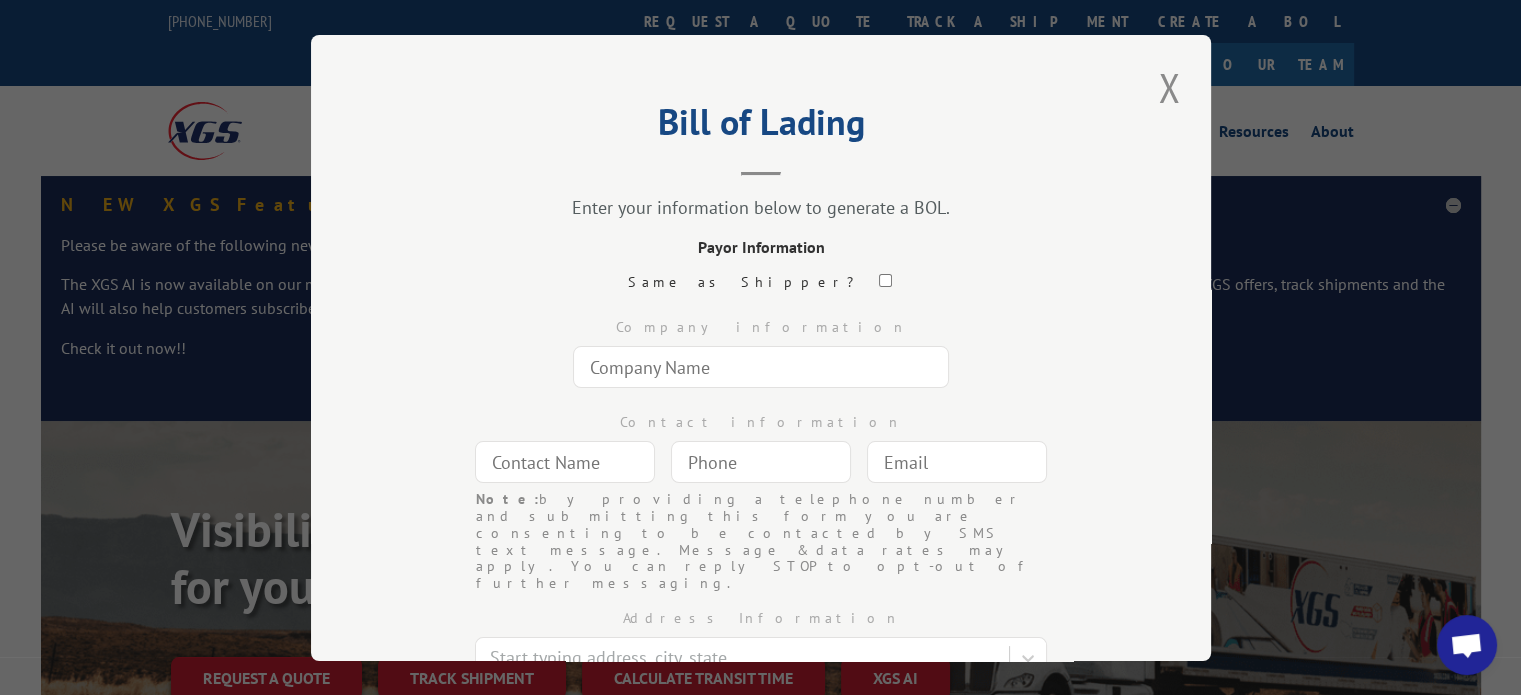 click at bounding box center [884, 280] 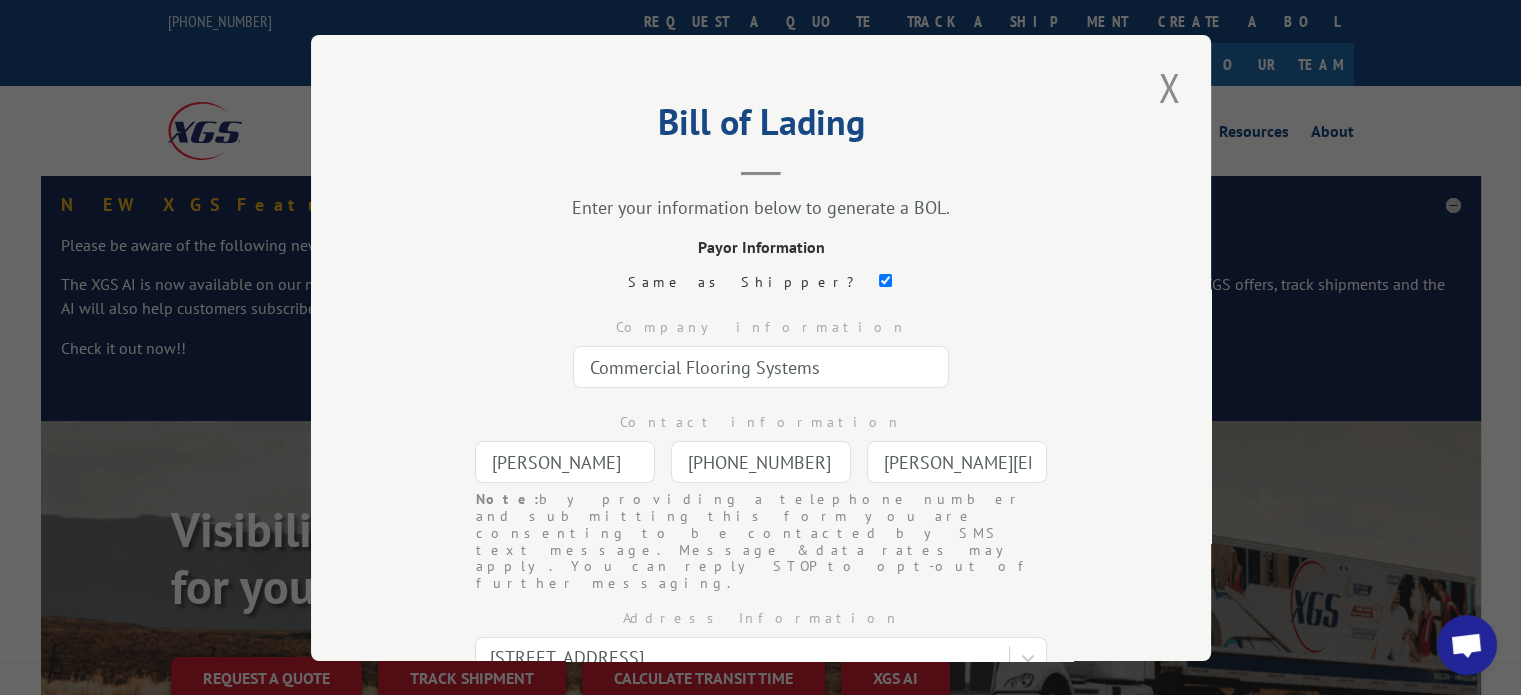 type on "Commercial Flooring Systems" 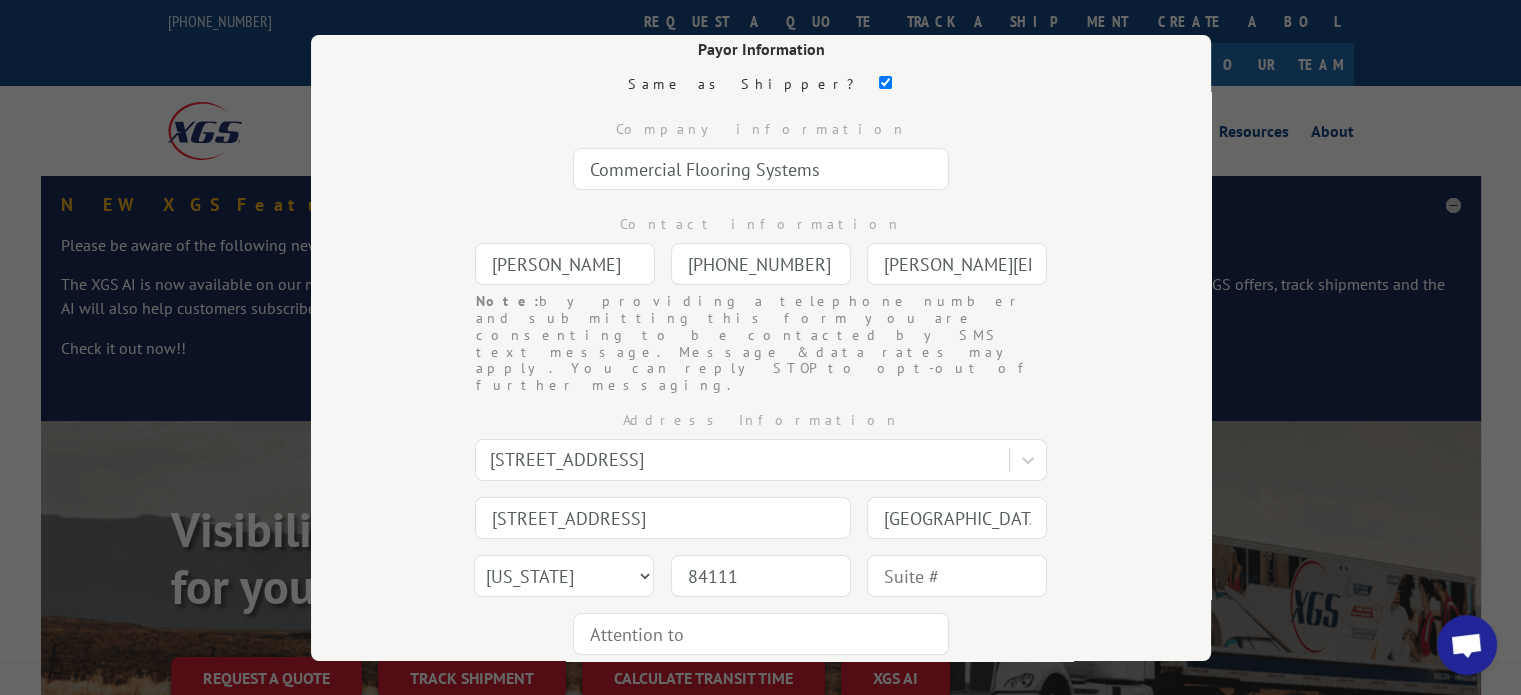 scroll, scrollTop: 299, scrollLeft: 0, axis: vertical 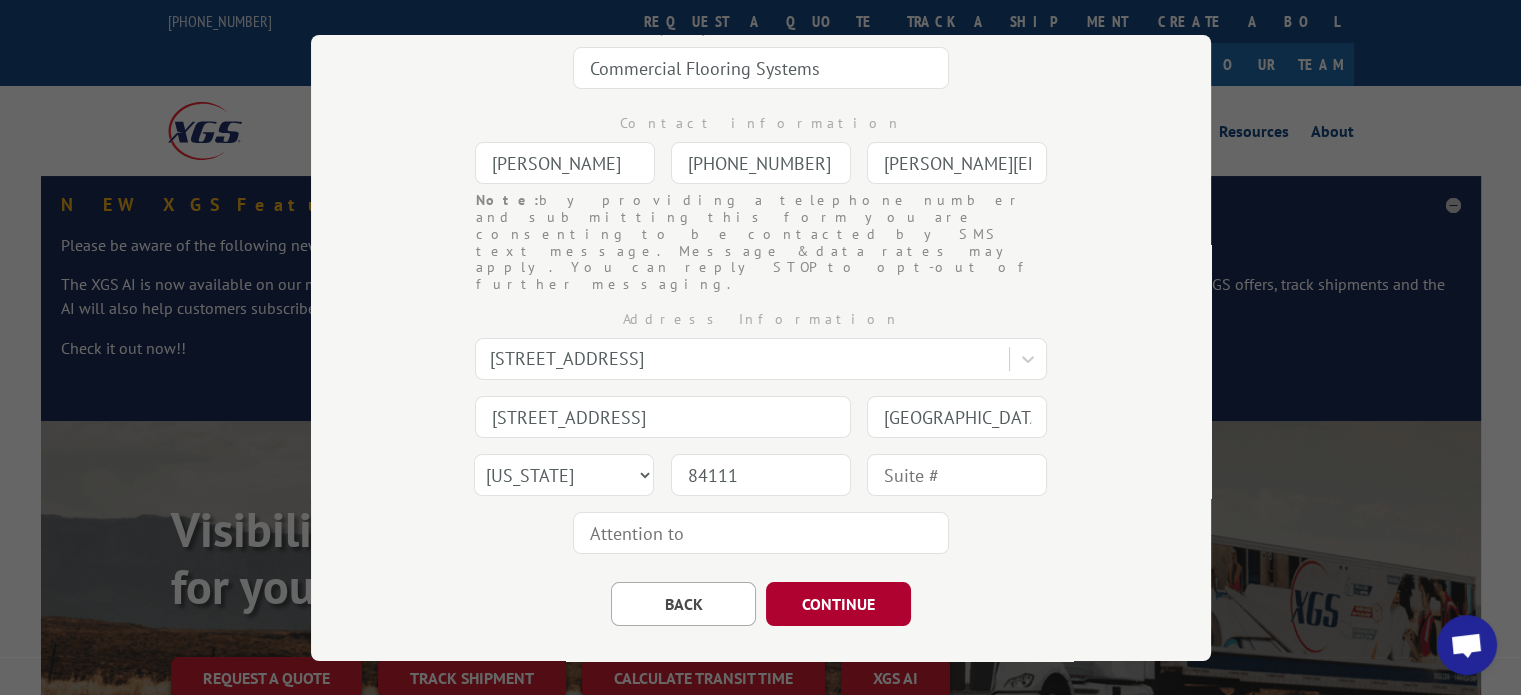click on "CONTINUE" at bounding box center [838, 604] 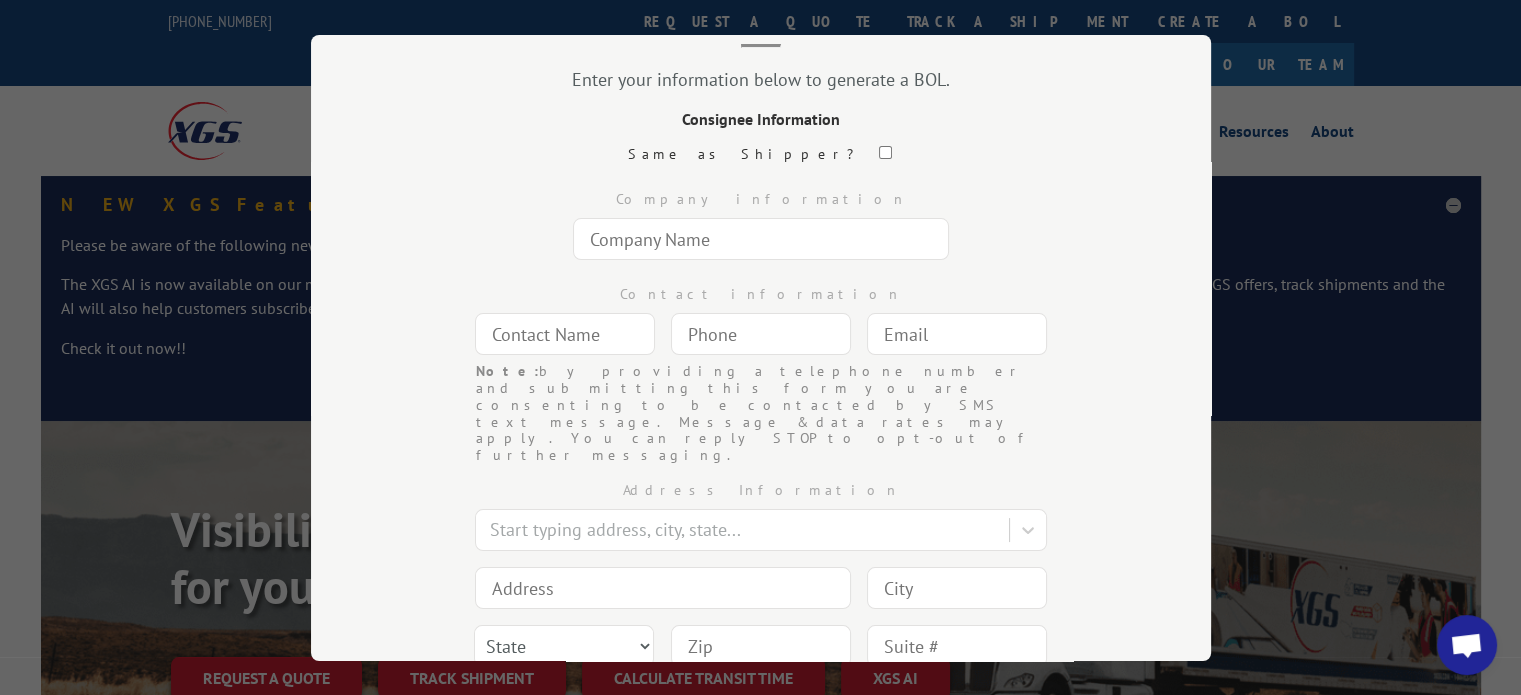 scroll, scrollTop: 0, scrollLeft: 0, axis: both 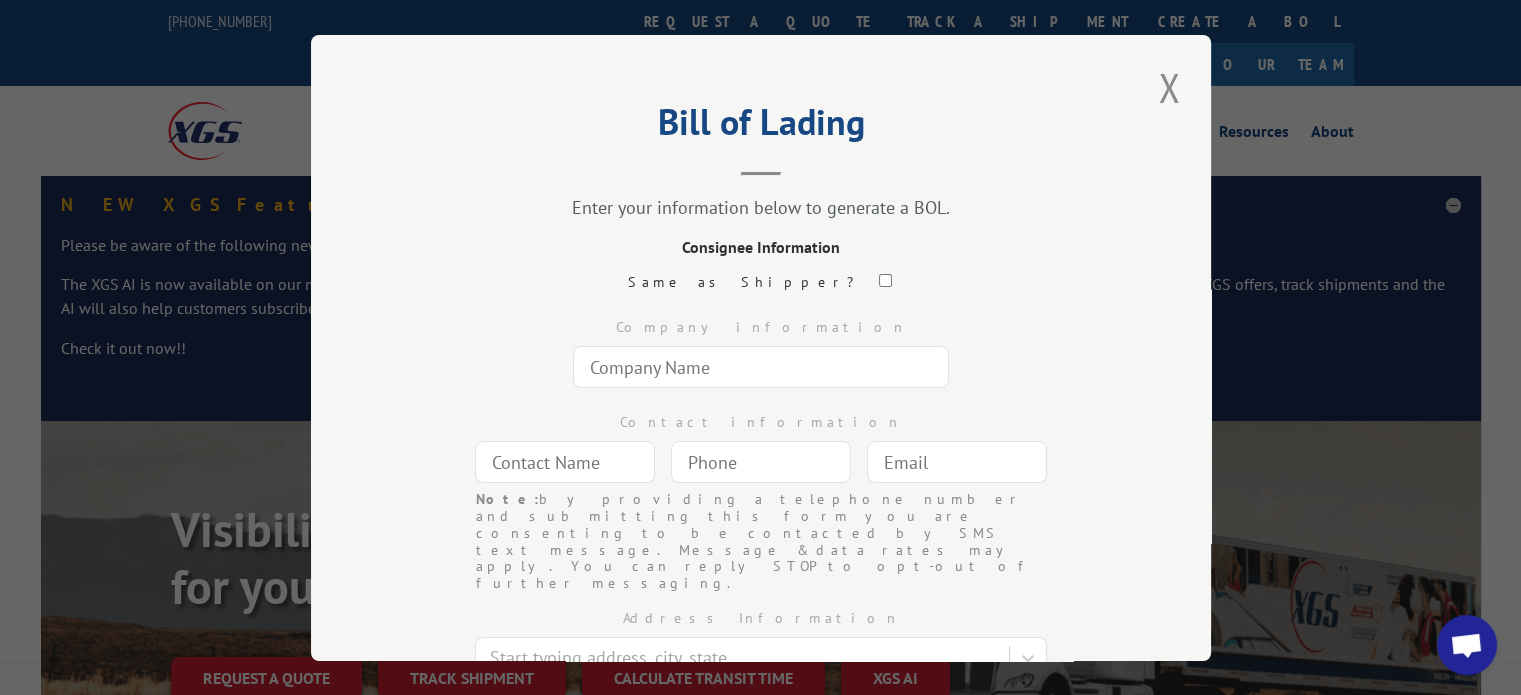 click at bounding box center (884, 280) 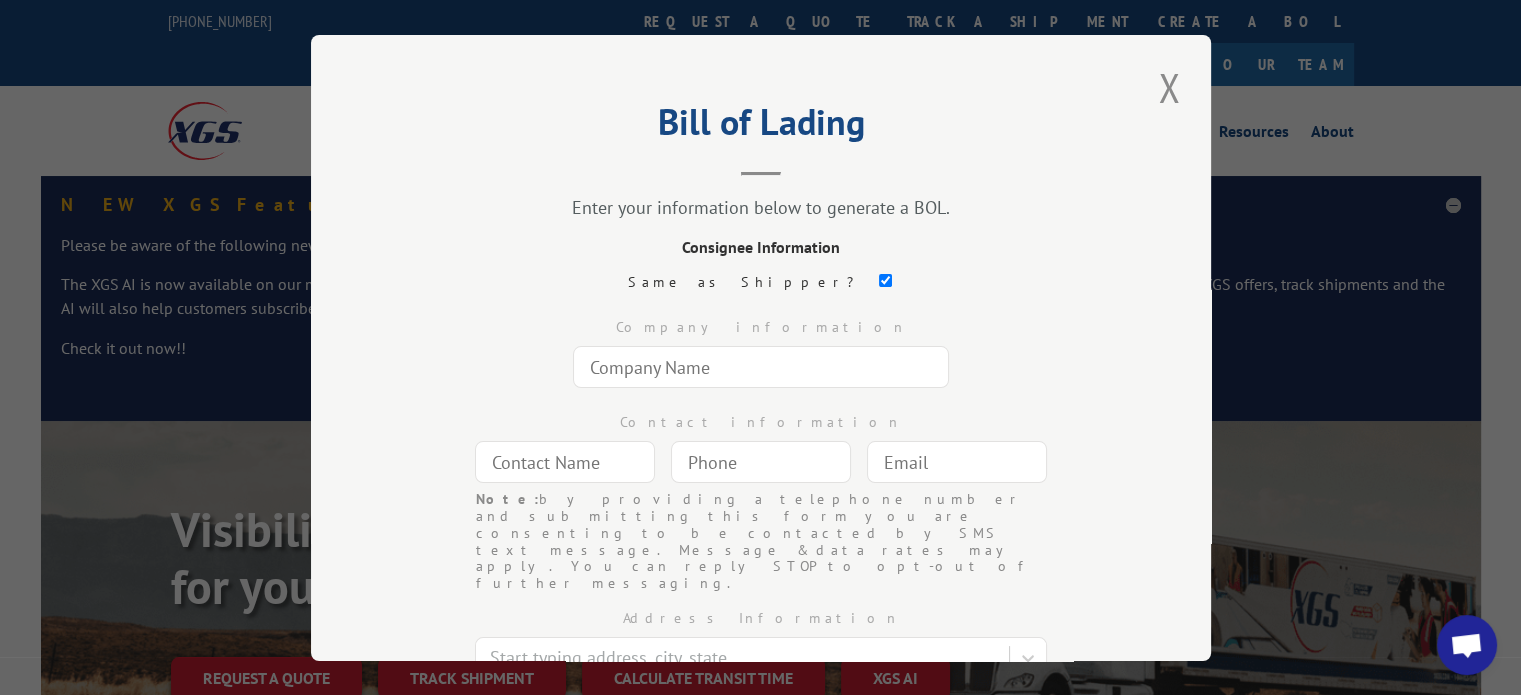 type on "Commercial Flooring Systems" 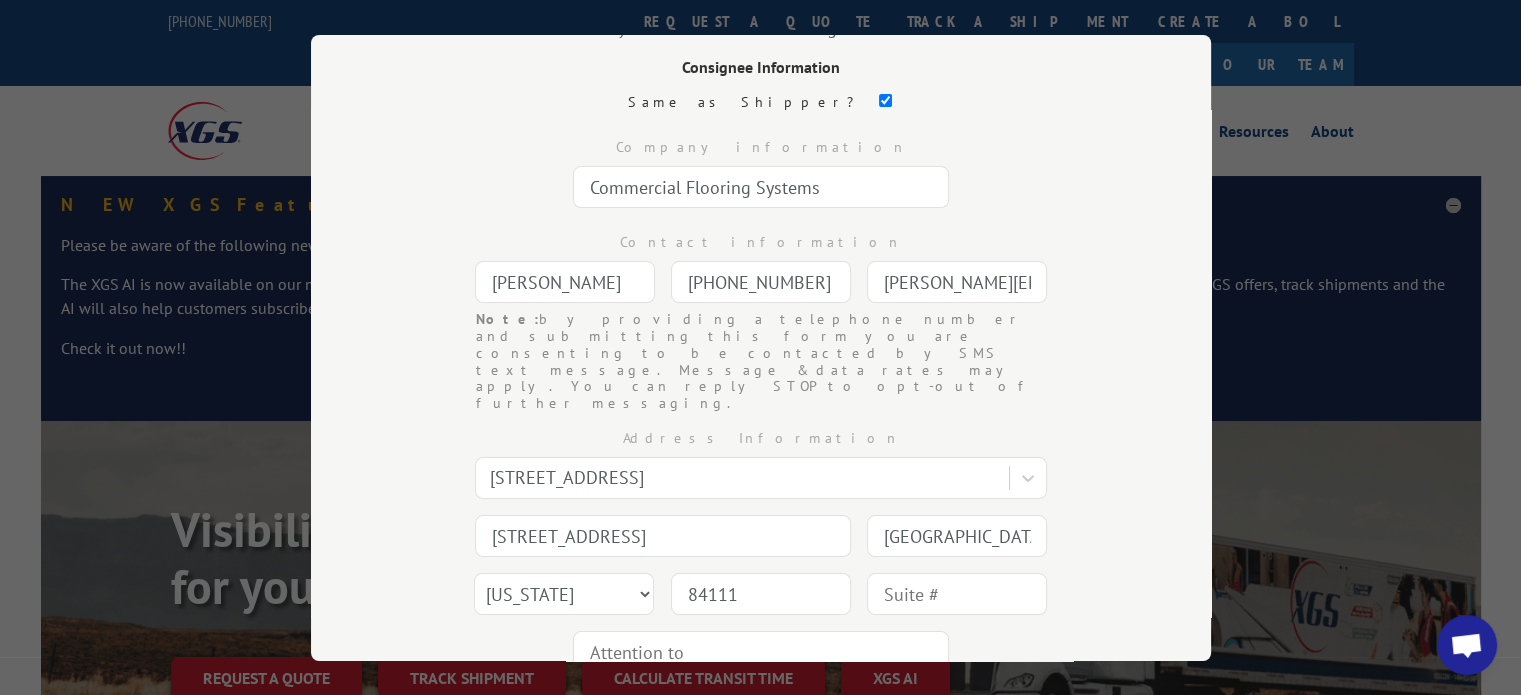 scroll, scrollTop: 299, scrollLeft: 0, axis: vertical 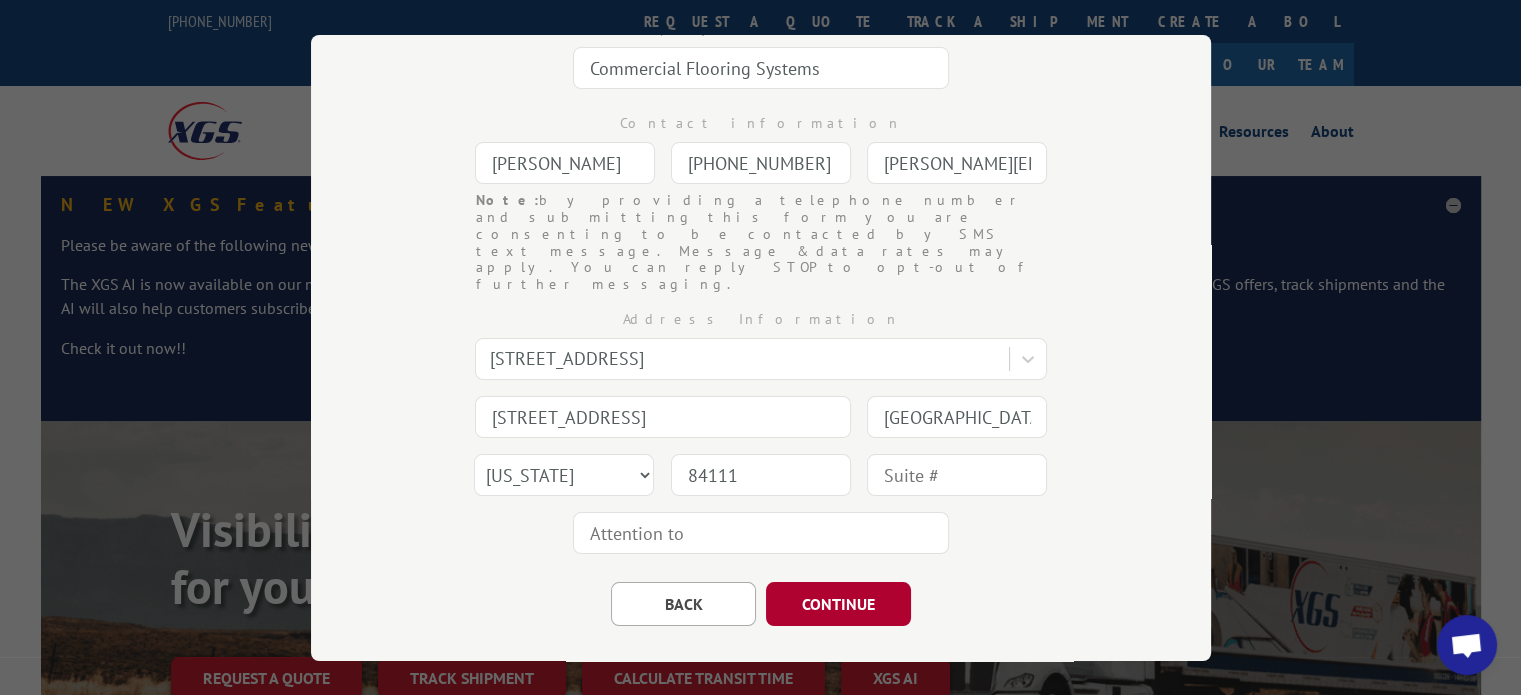 click on "CONTINUE" at bounding box center (838, 604) 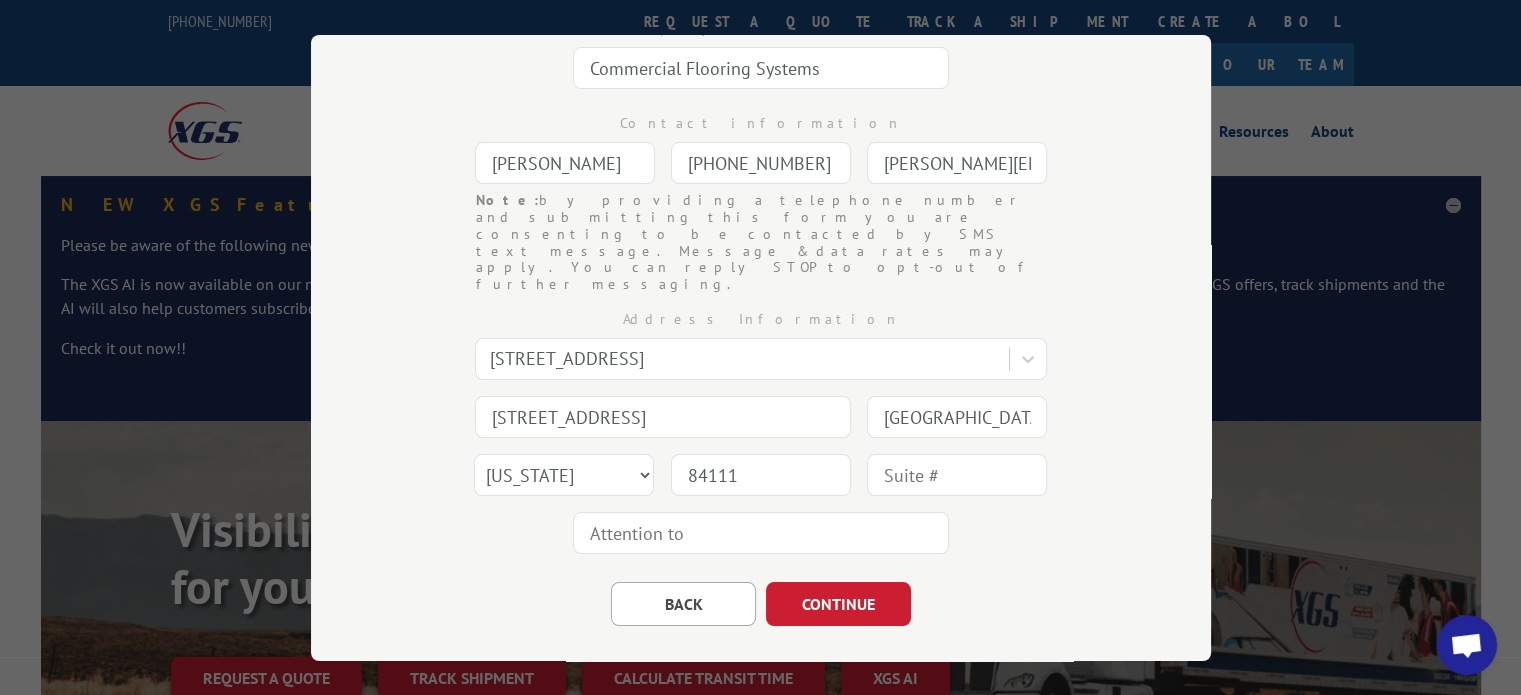 scroll, scrollTop: 0, scrollLeft: 0, axis: both 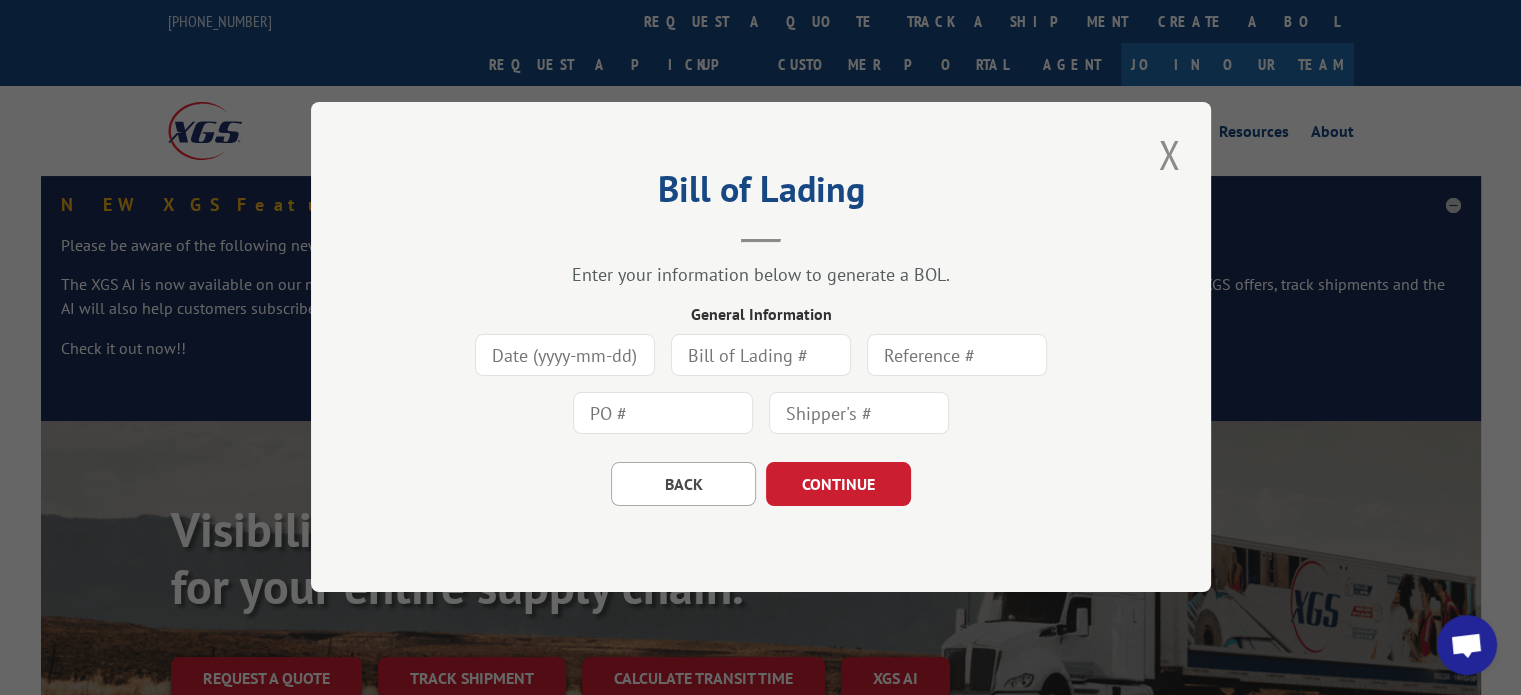 click at bounding box center [565, 356] 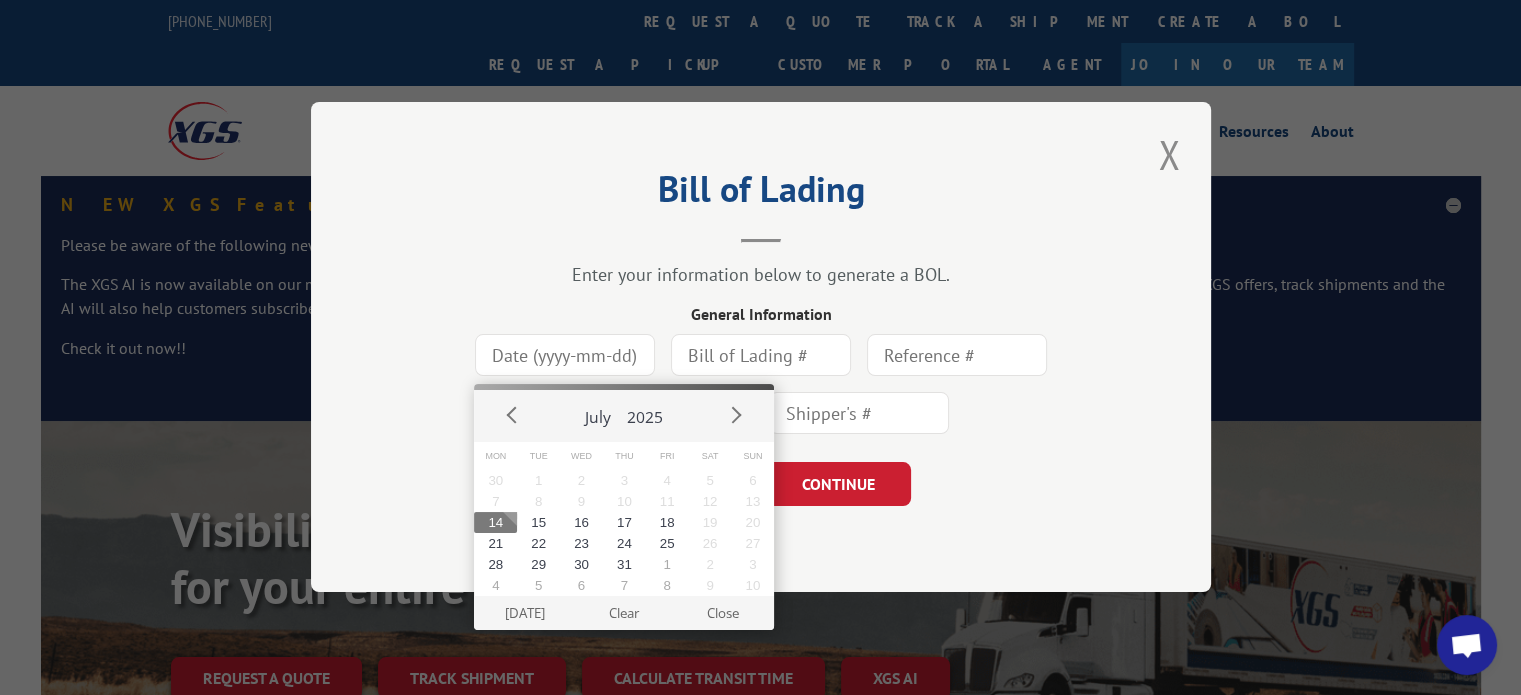click on "14" at bounding box center [495, 522] 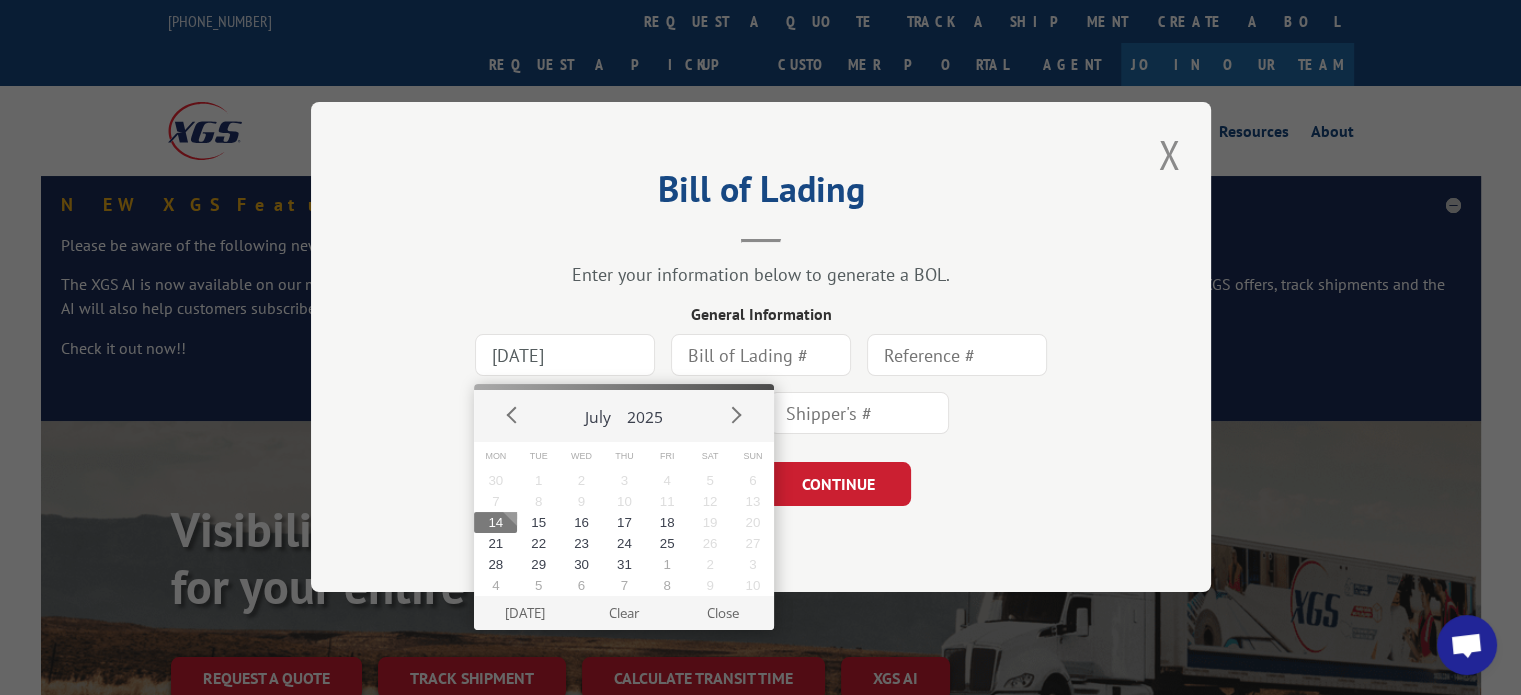 type on "[DATE]" 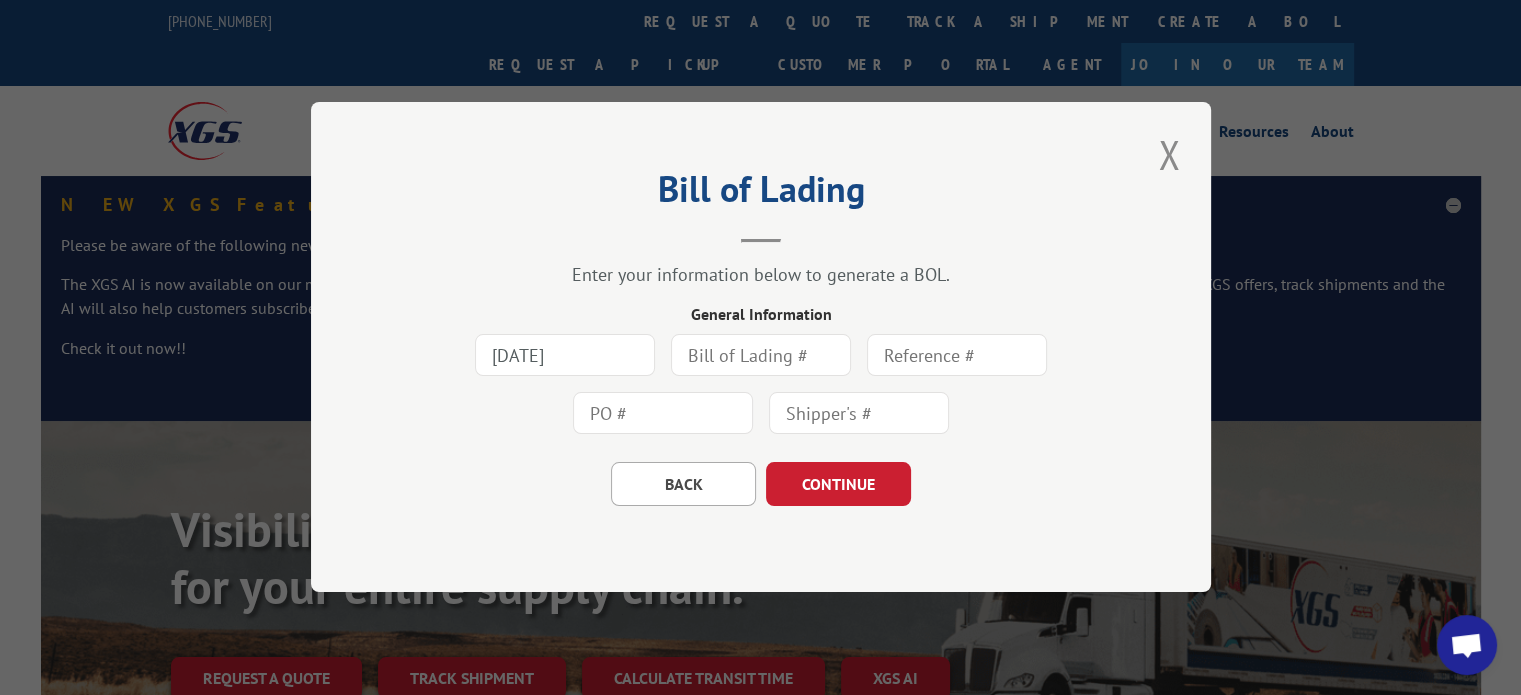 click at bounding box center (761, 356) 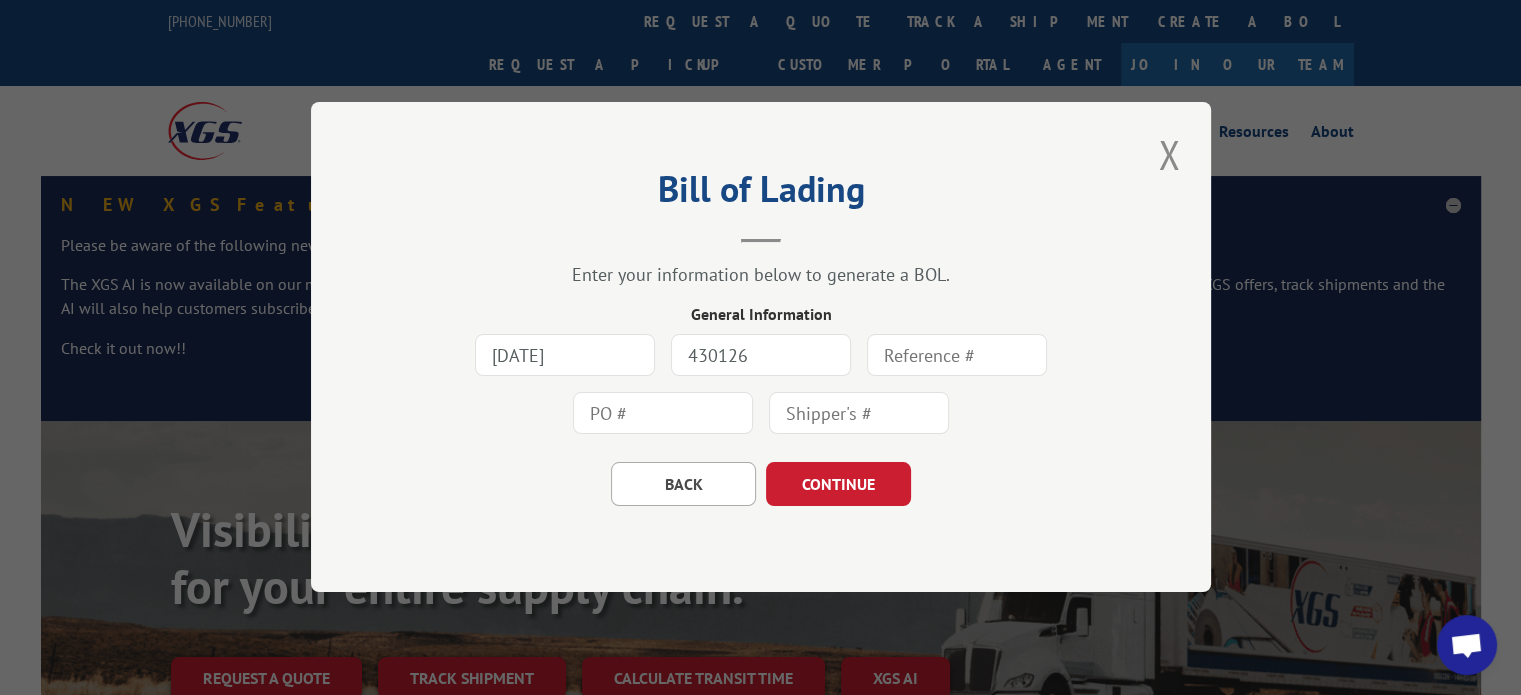 drag, startPoint x: 769, startPoint y: 360, endPoint x: 645, endPoint y: 352, distance: 124.2578 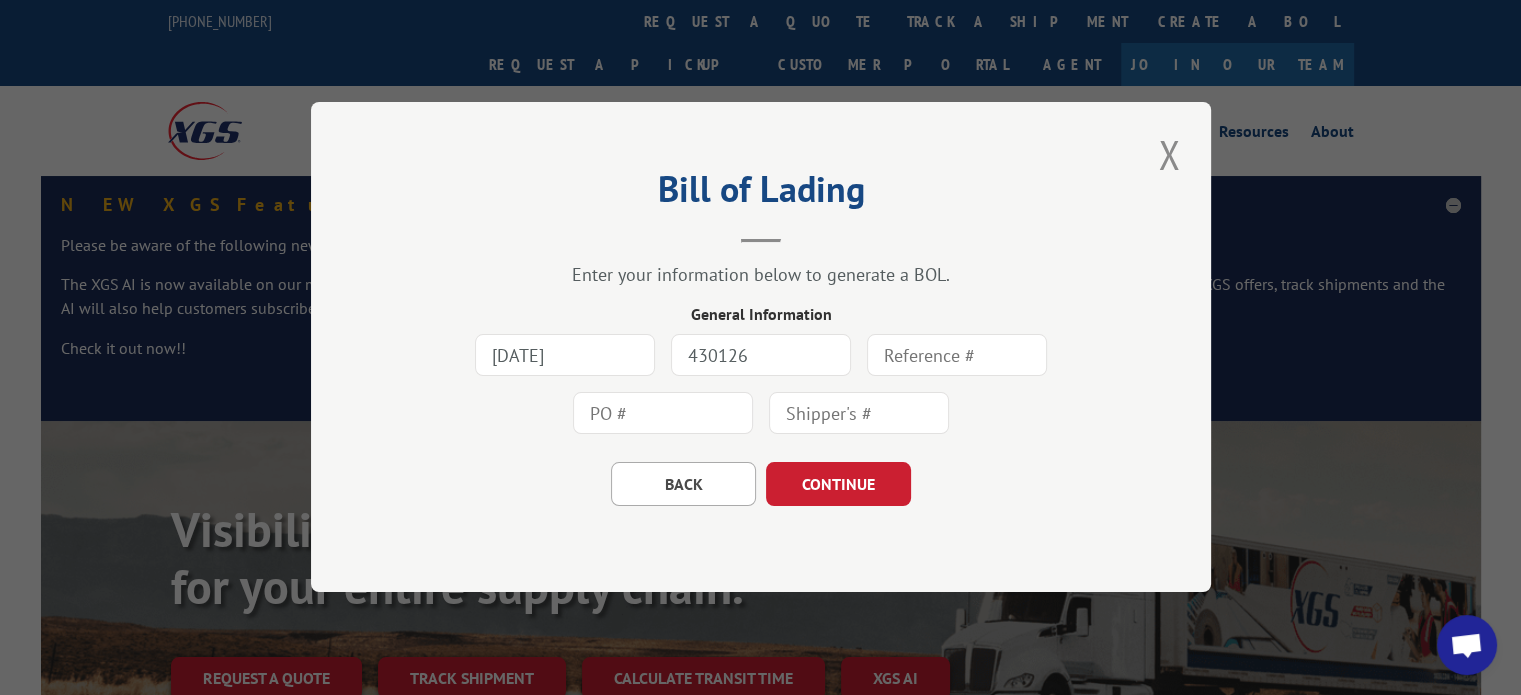 type on "430126" 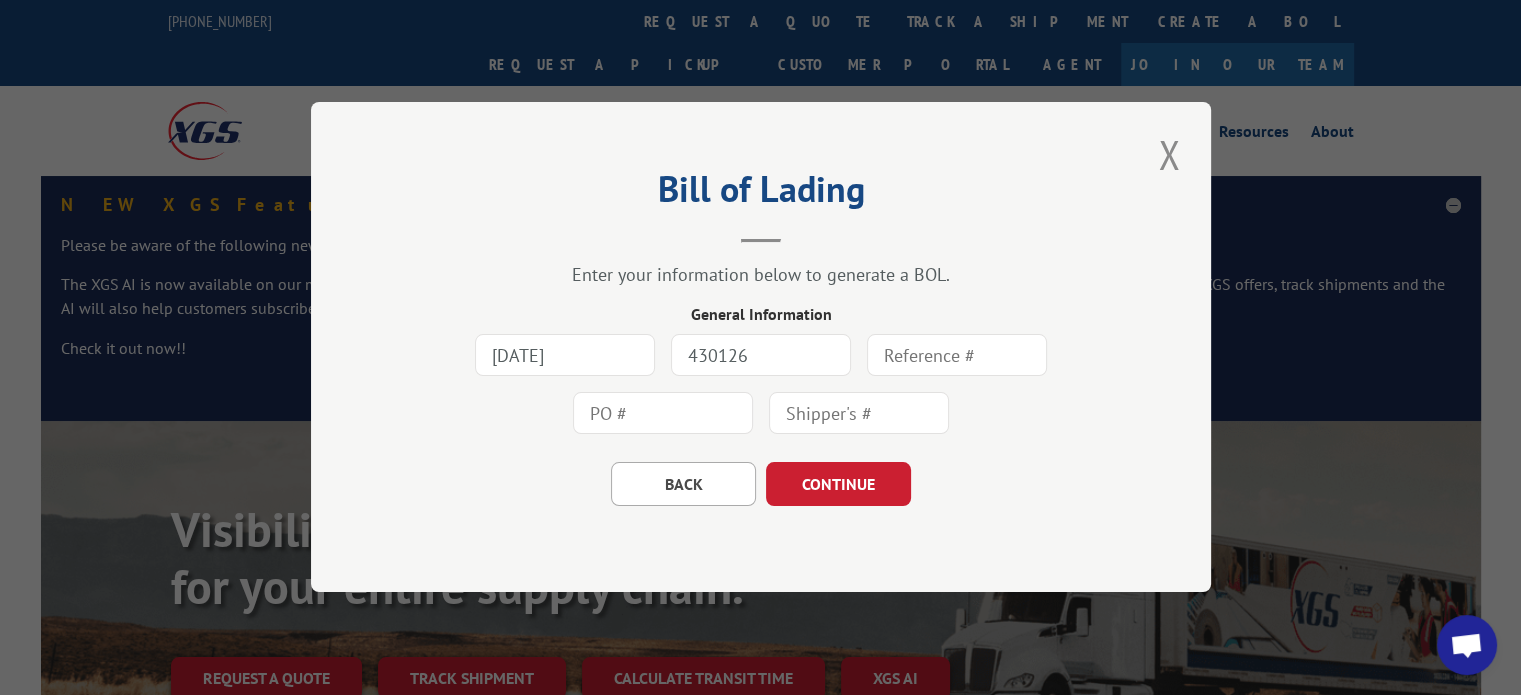 click at bounding box center [957, 356] 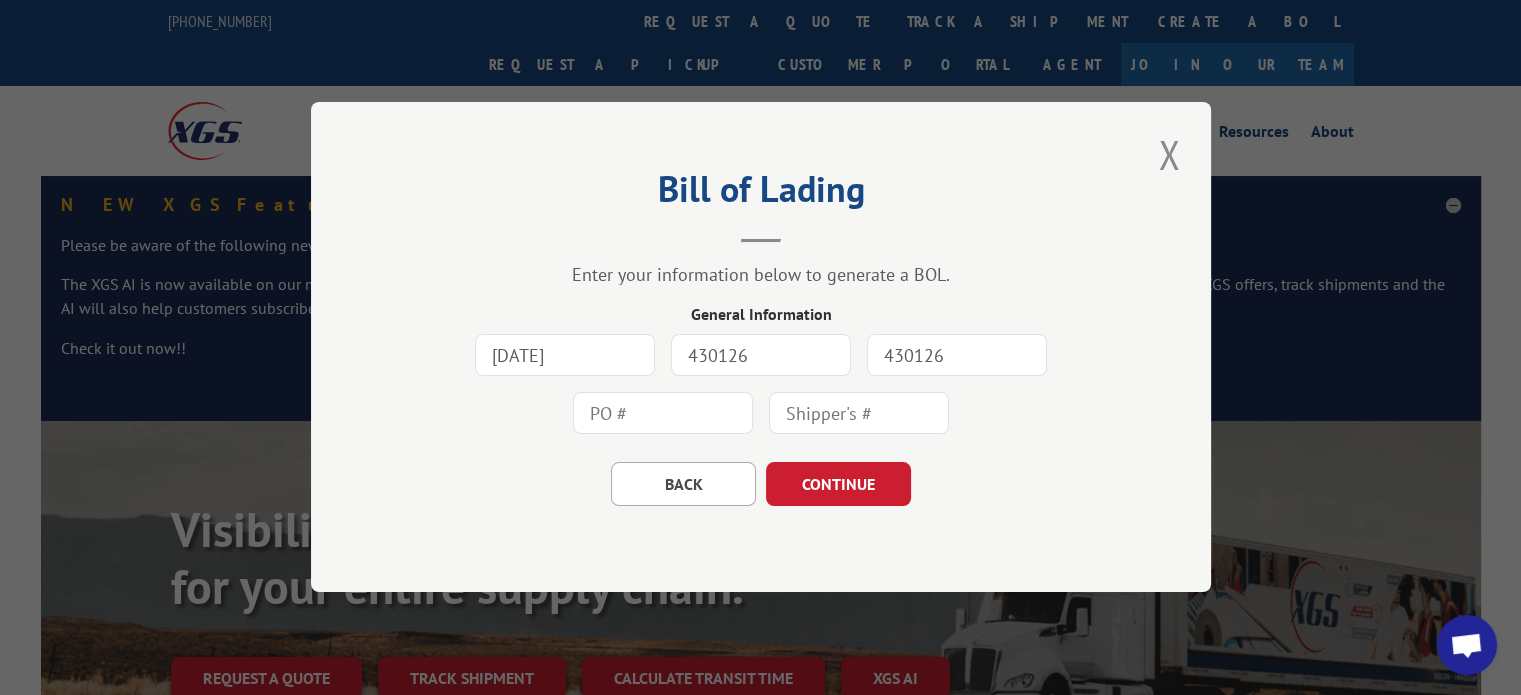 type on "430126" 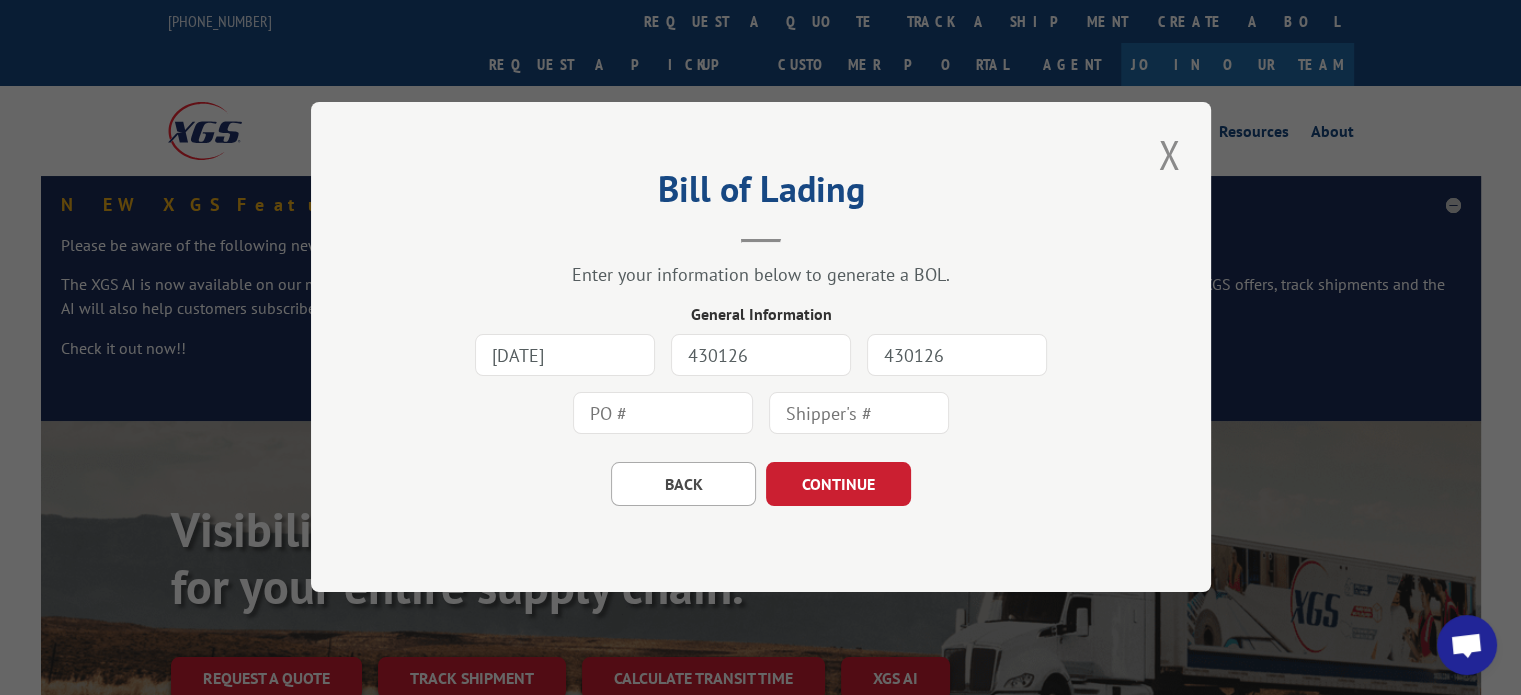 click at bounding box center [663, 414] 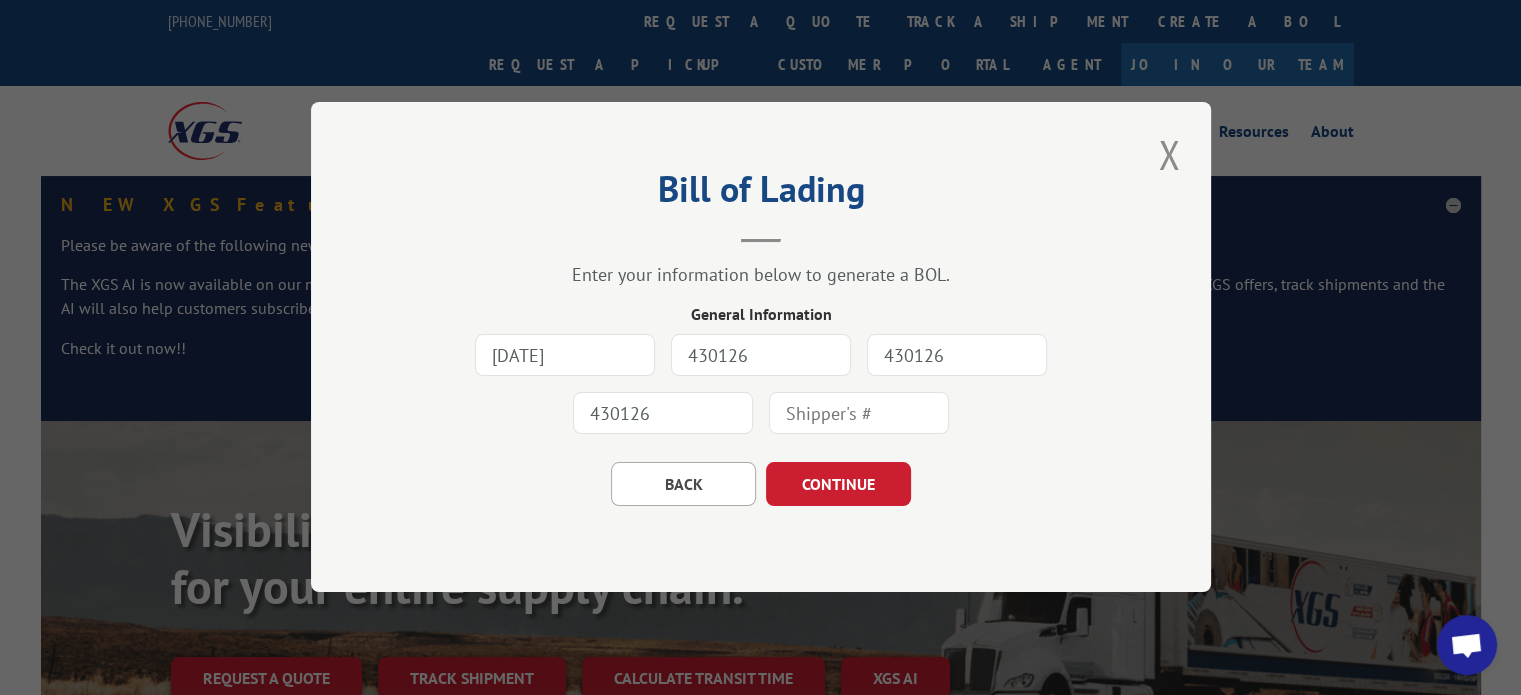 type on "430126" 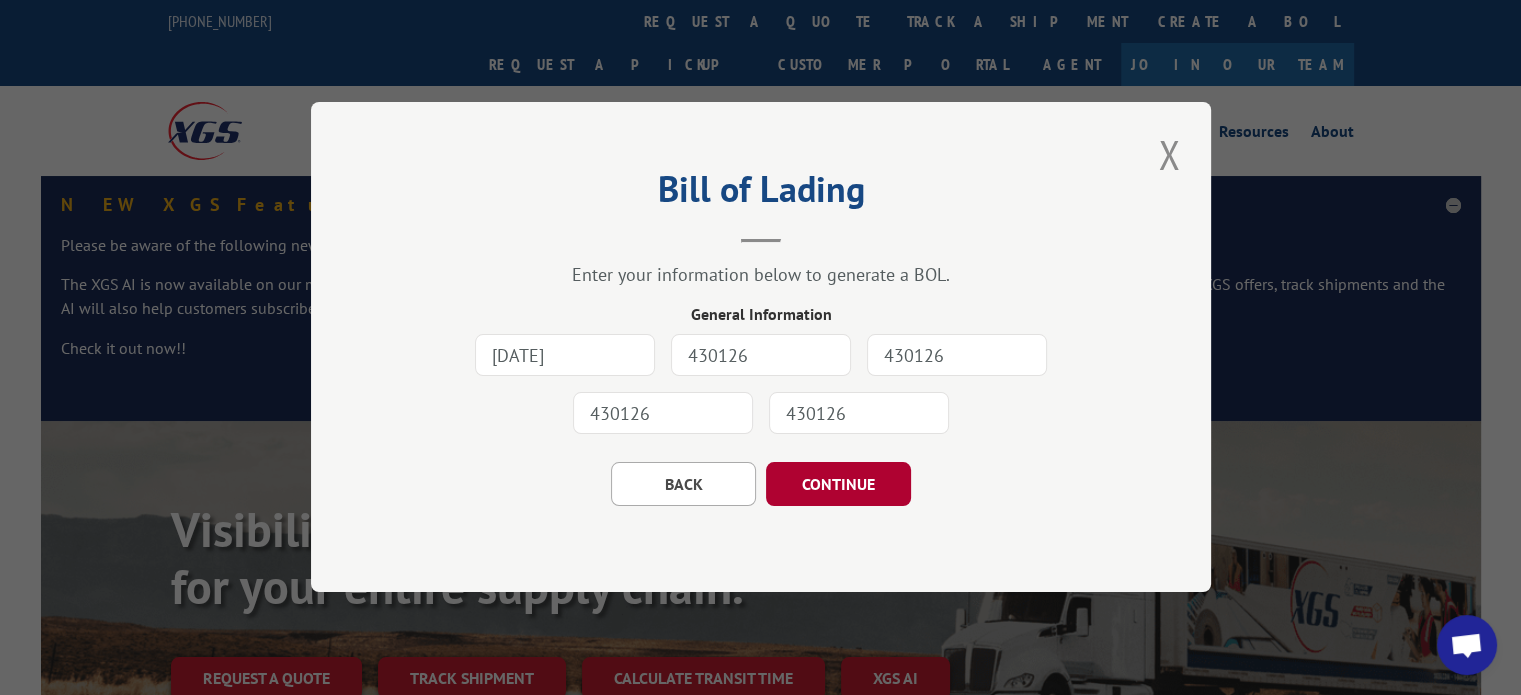 type on "430126" 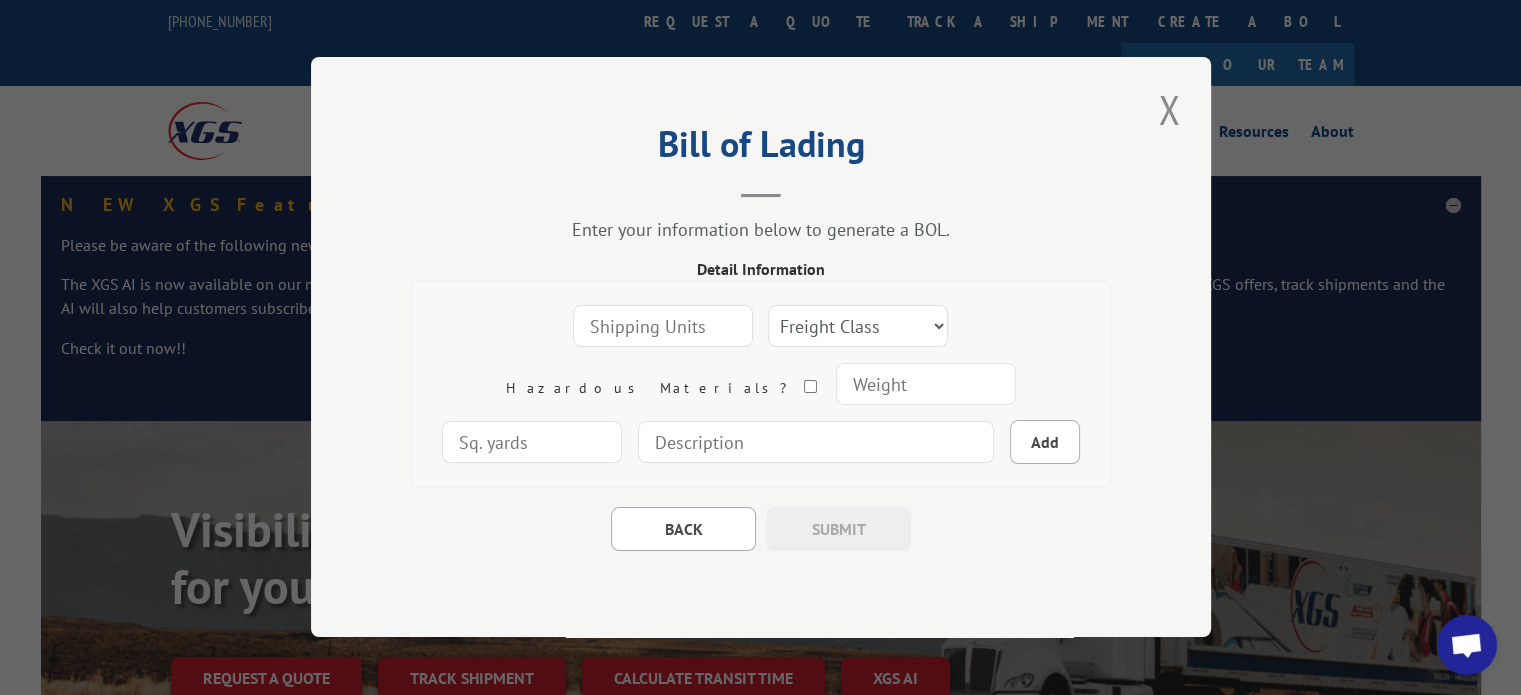 click at bounding box center (663, 327) 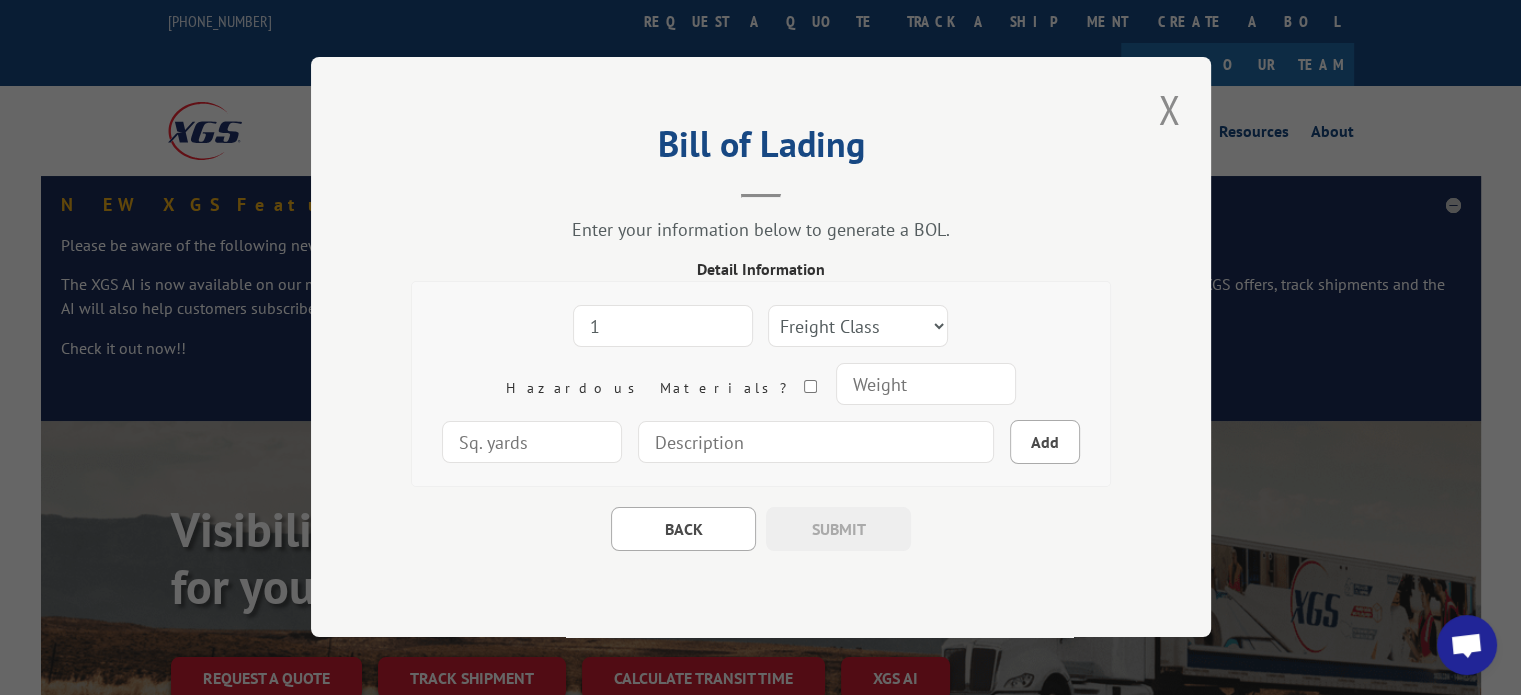 type on "1" 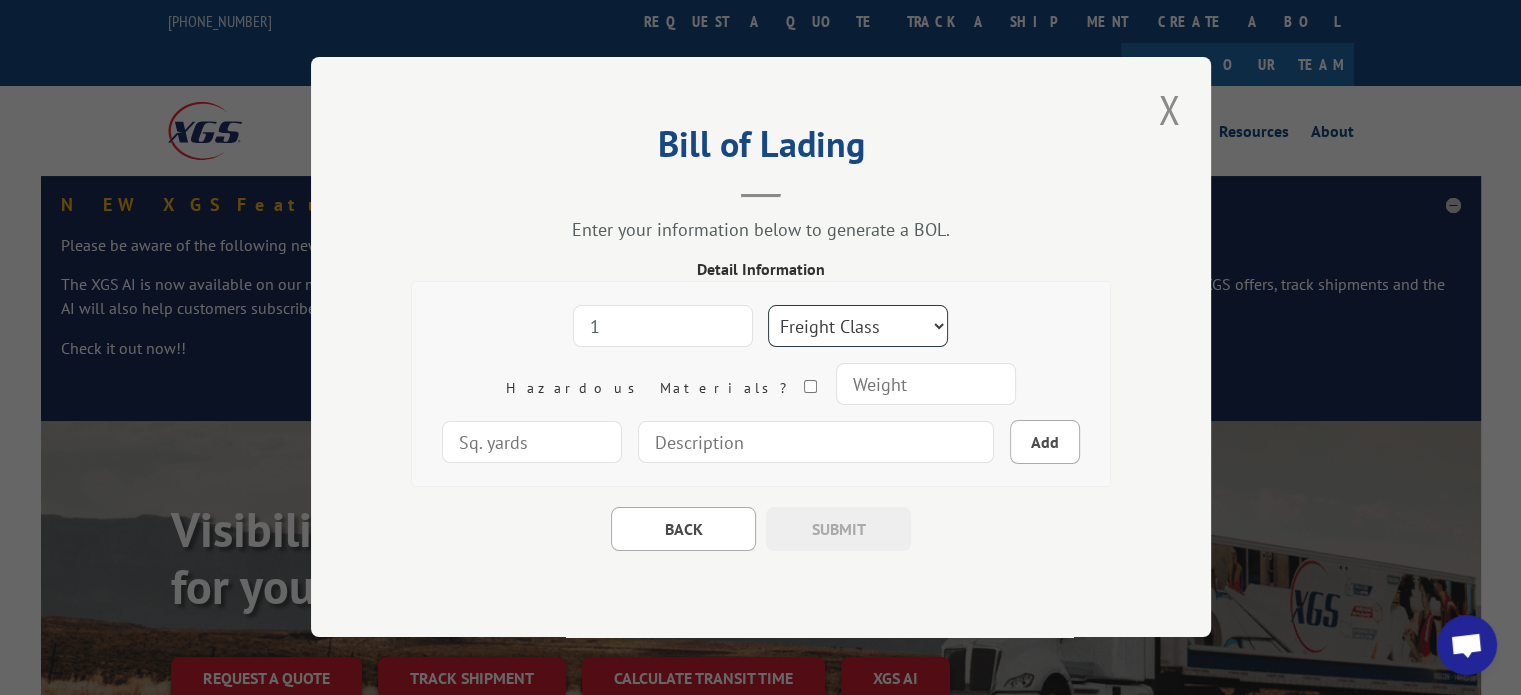 click on "Freight Class 50 55 60 65 70 77 85 92 100 110 125 150 175 200 250 300 400 500 Carpet Carpet Tile" at bounding box center [858, 327] 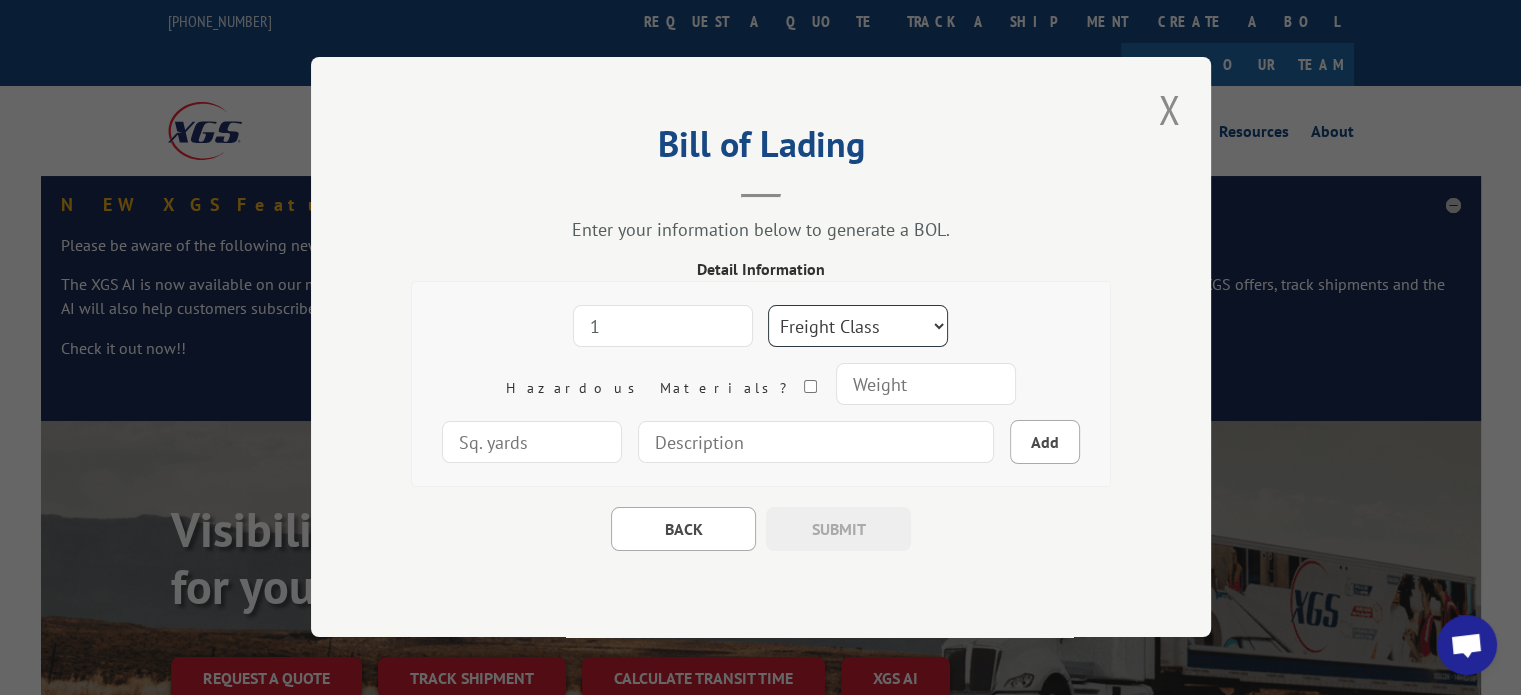 select on "50" 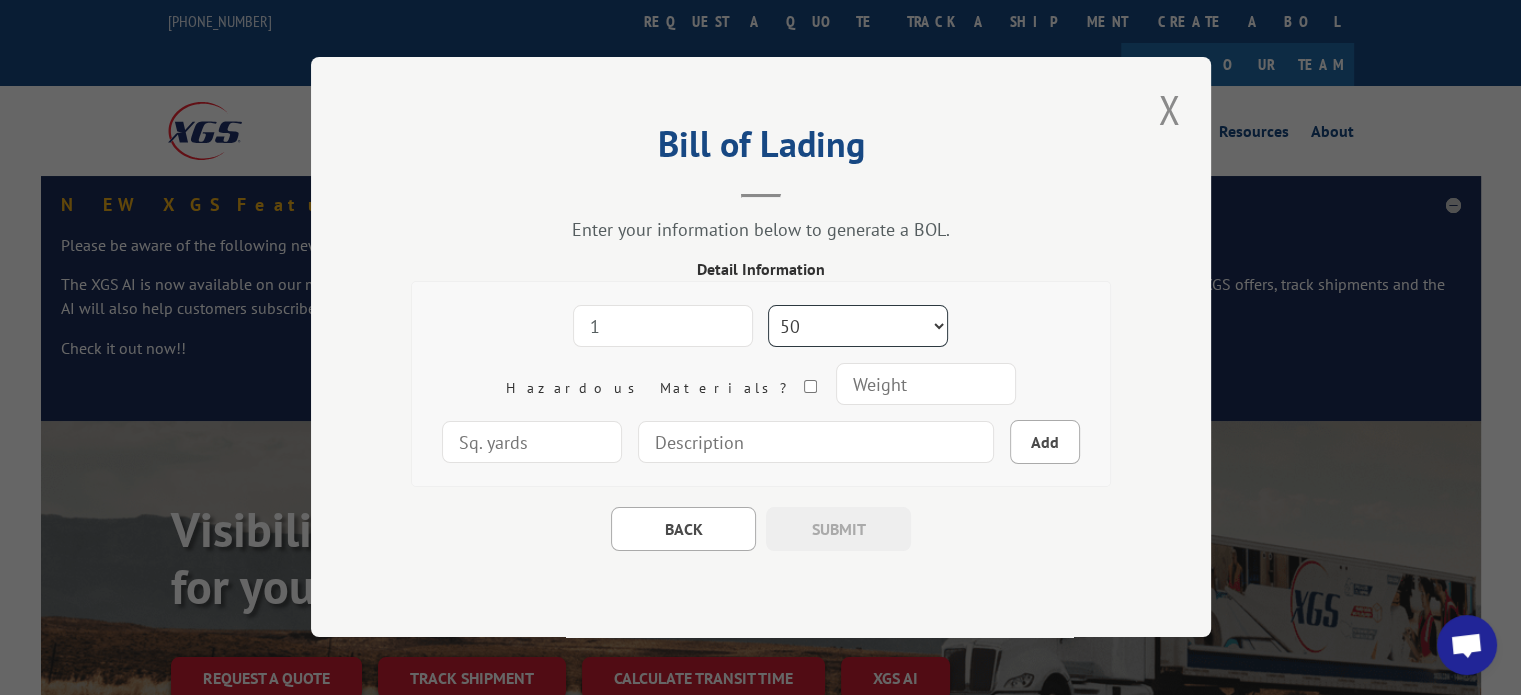 click on "Freight Class 50 55 60 65 70 77 85 92 100 110 125 150 175 200 250 300 400 500 Carpet Carpet Tile" at bounding box center [858, 327] 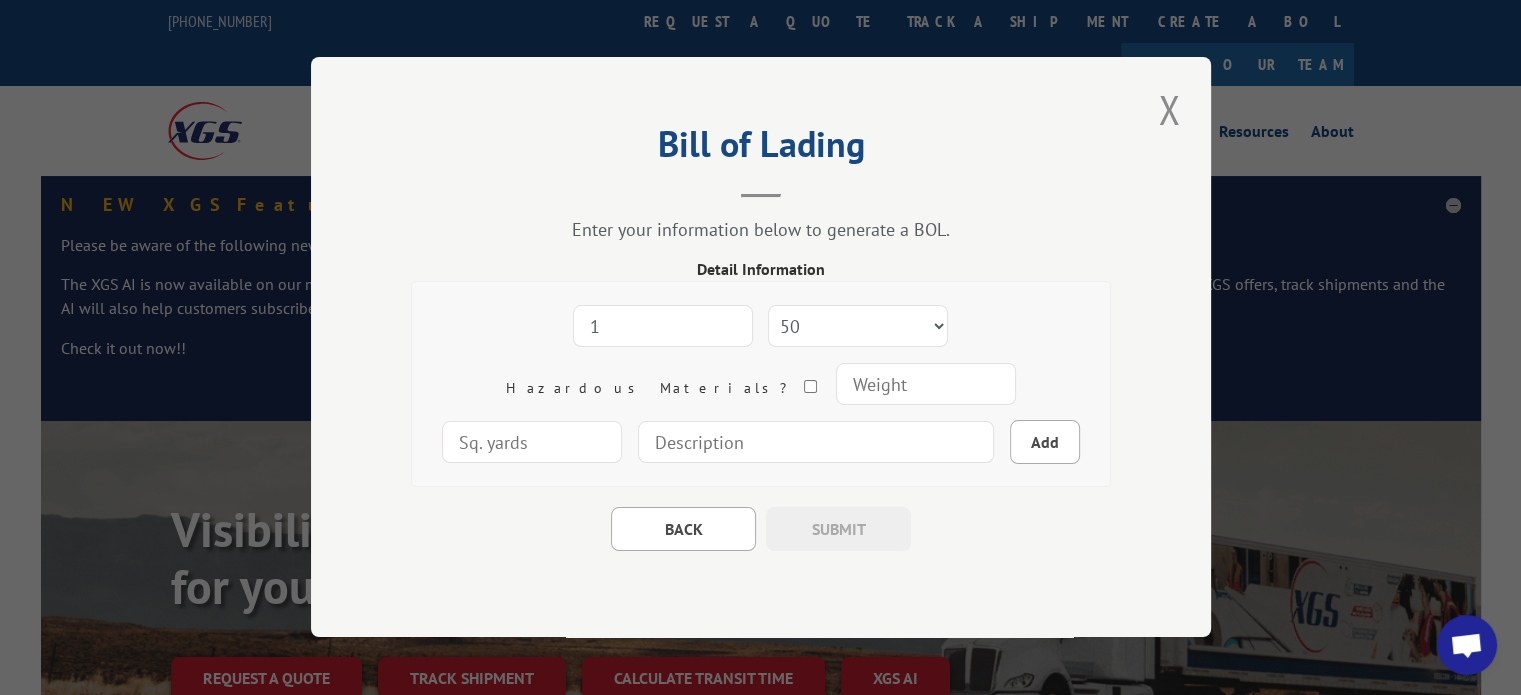 click at bounding box center [926, 385] 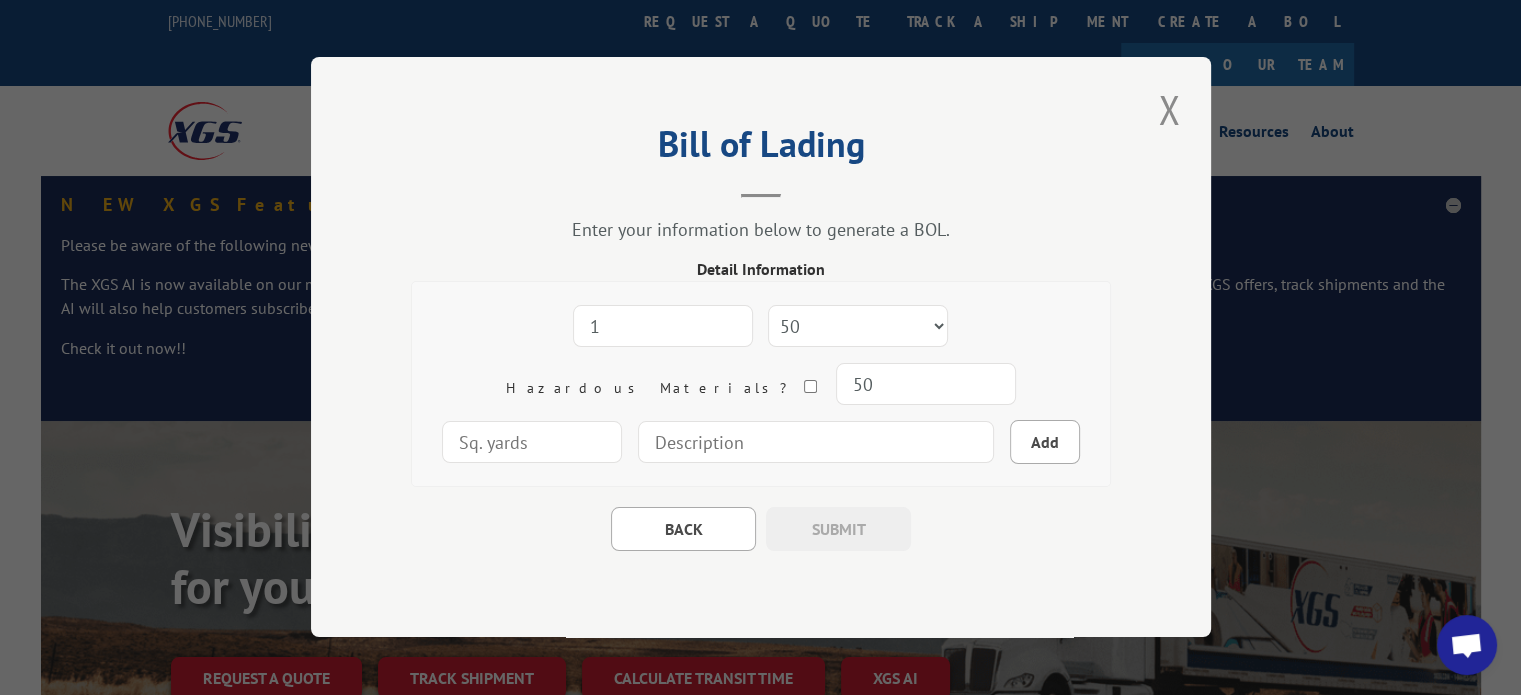 type on "50" 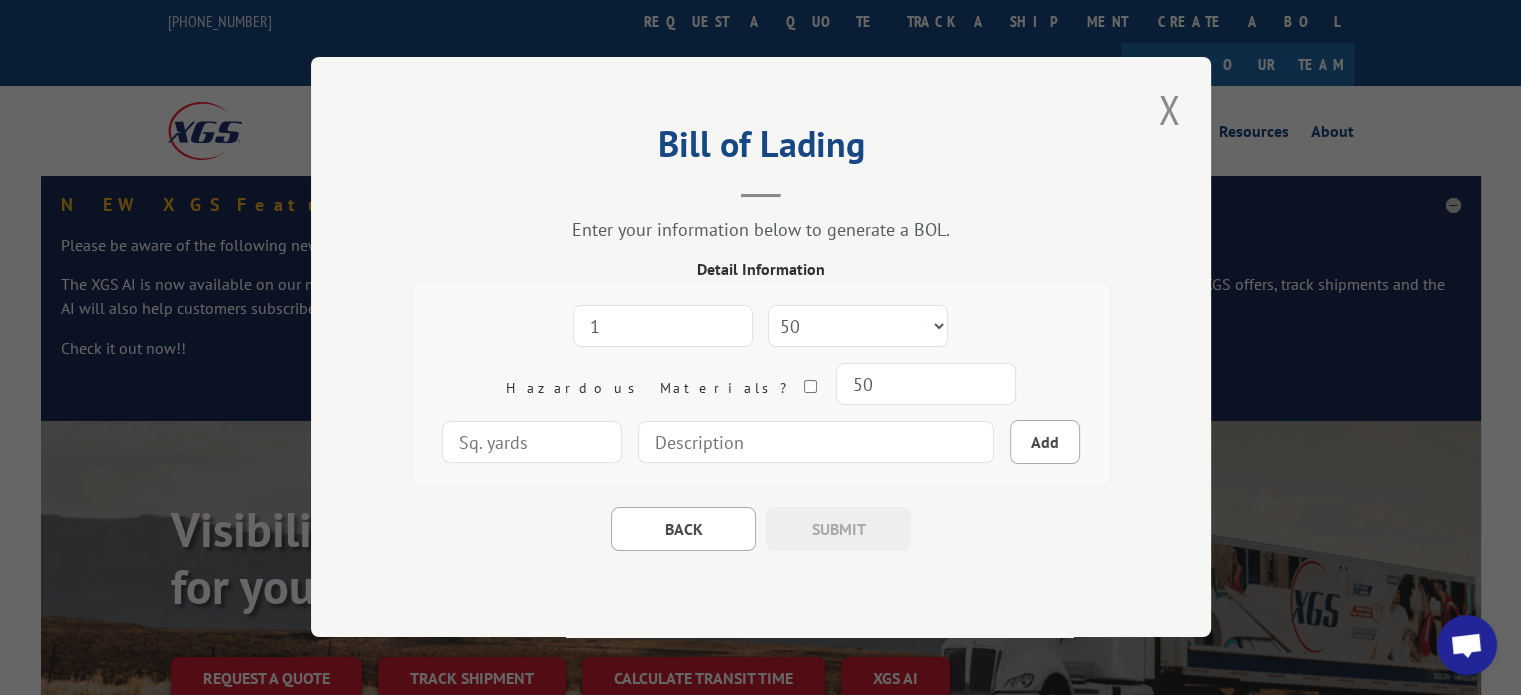 click at bounding box center [816, 443] 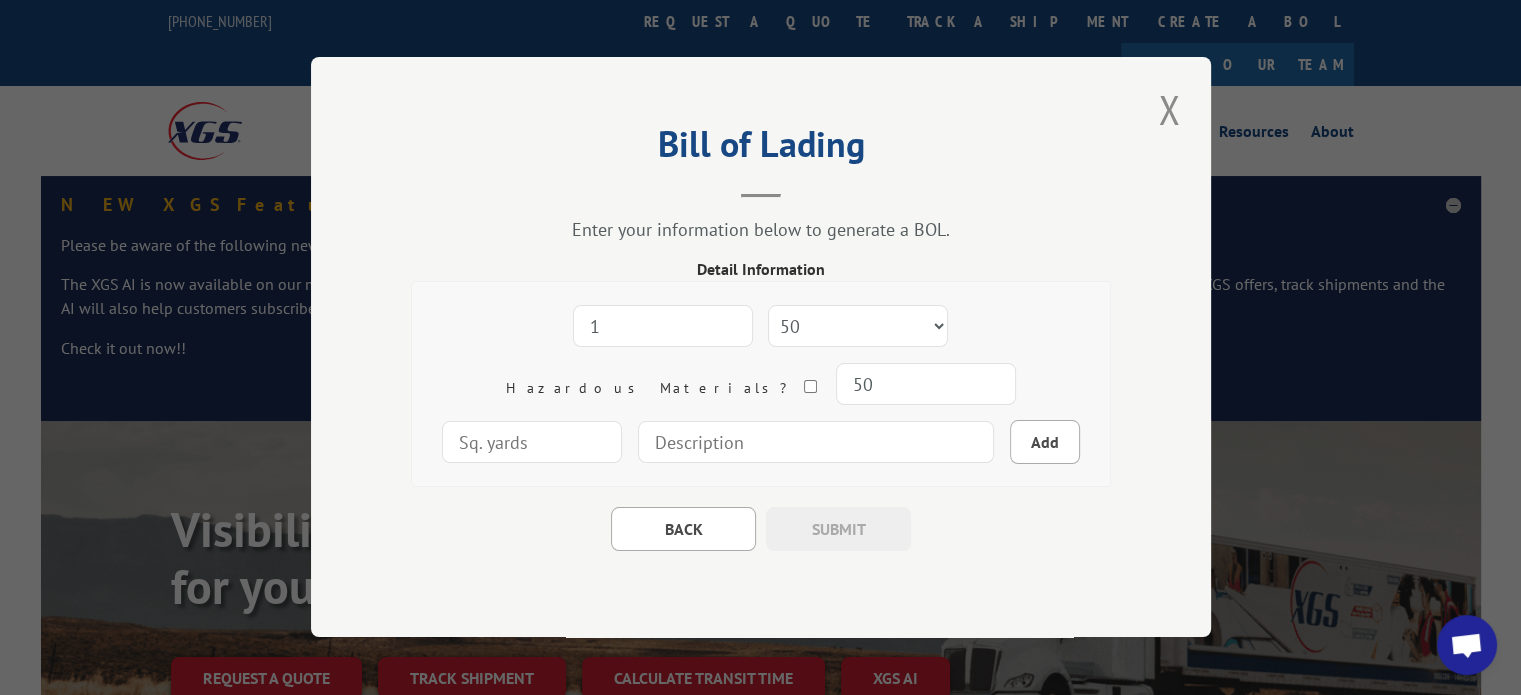 type on "p" 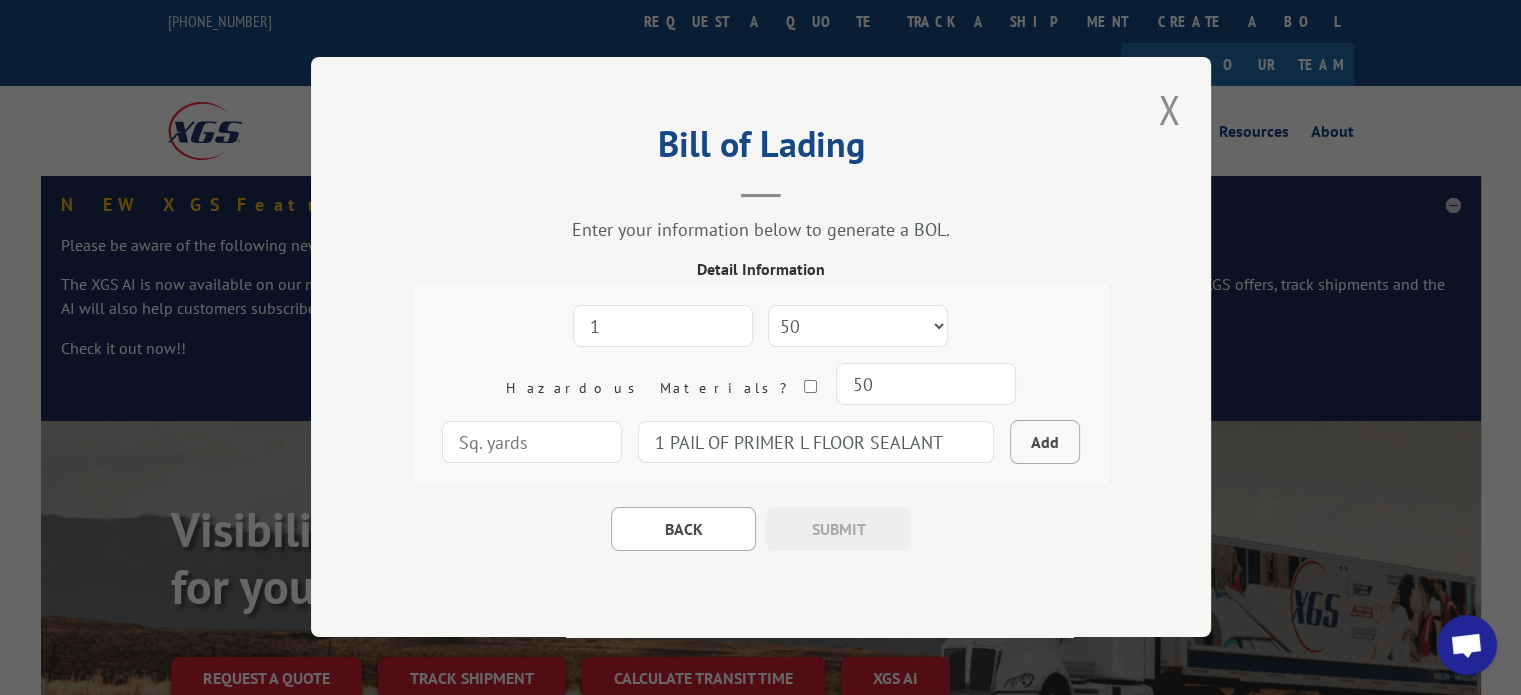 type on "1 PAIL OF PRIMER L FLOOR SEALANT" 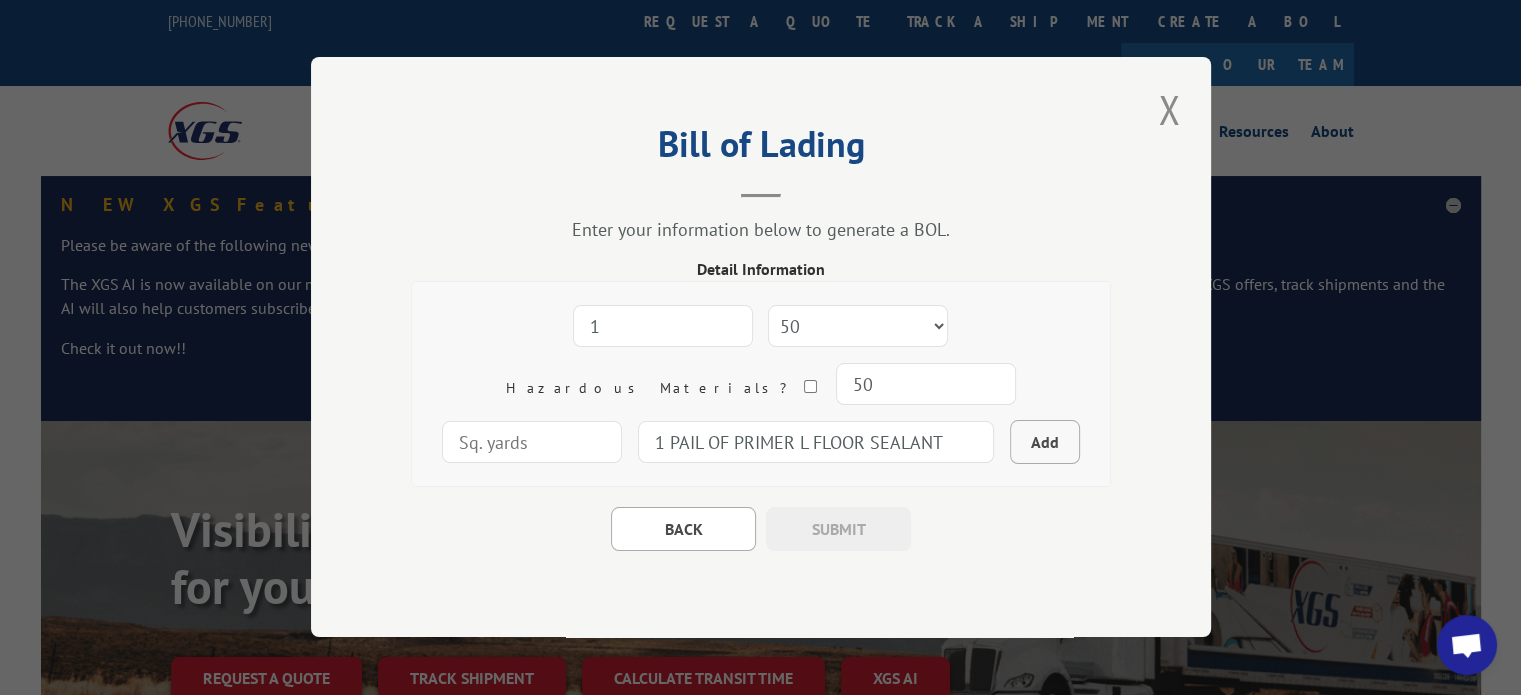 click on "Add" at bounding box center (1045, 443) 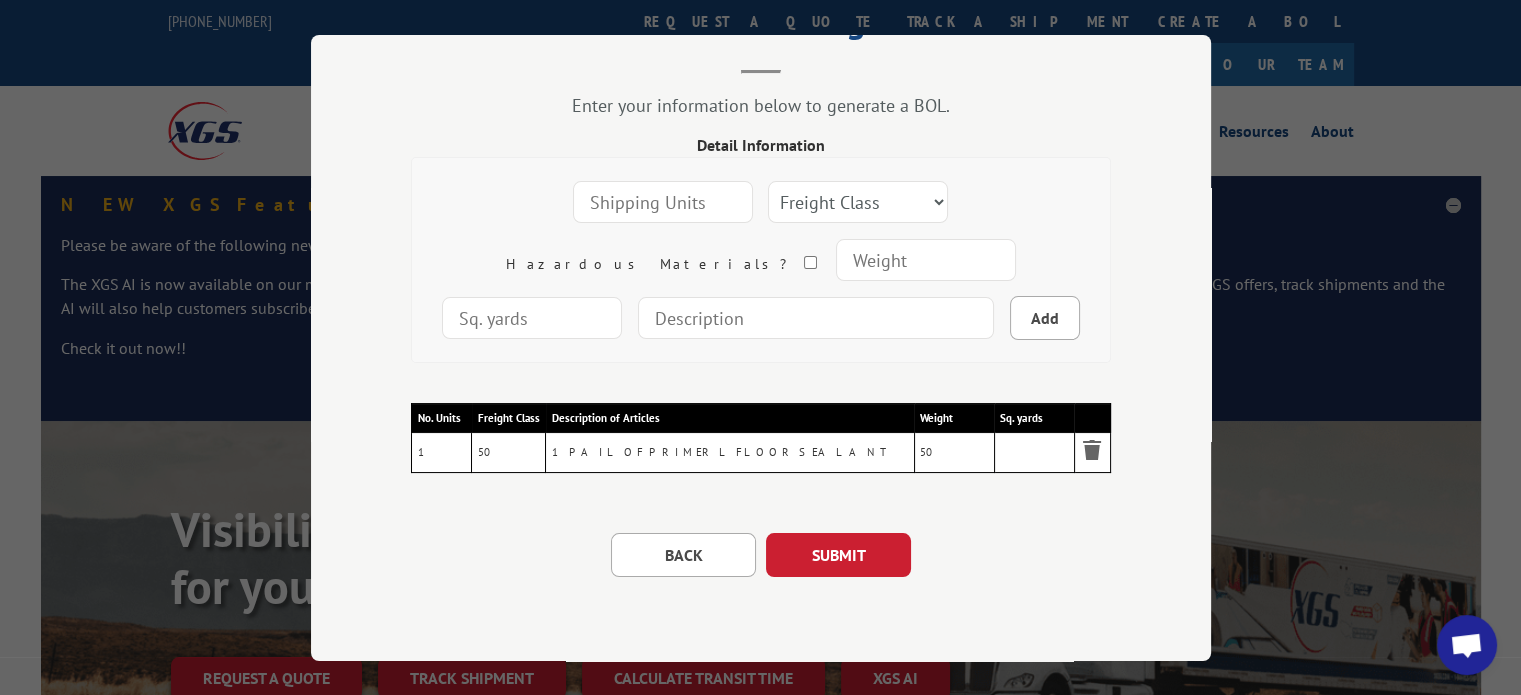 scroll, scrollTop: 103, scrollLeft: 0, axis: vertical 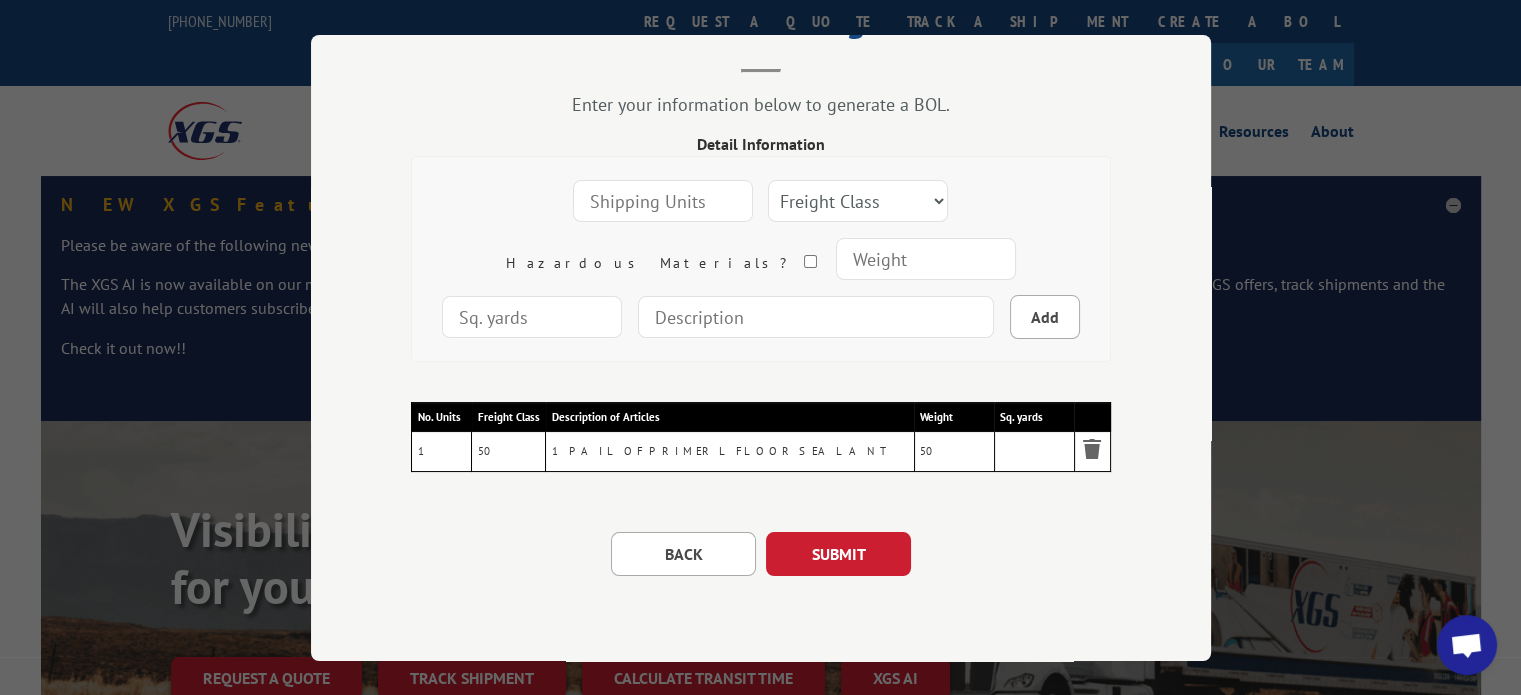 click at bounding box center (663, 201) 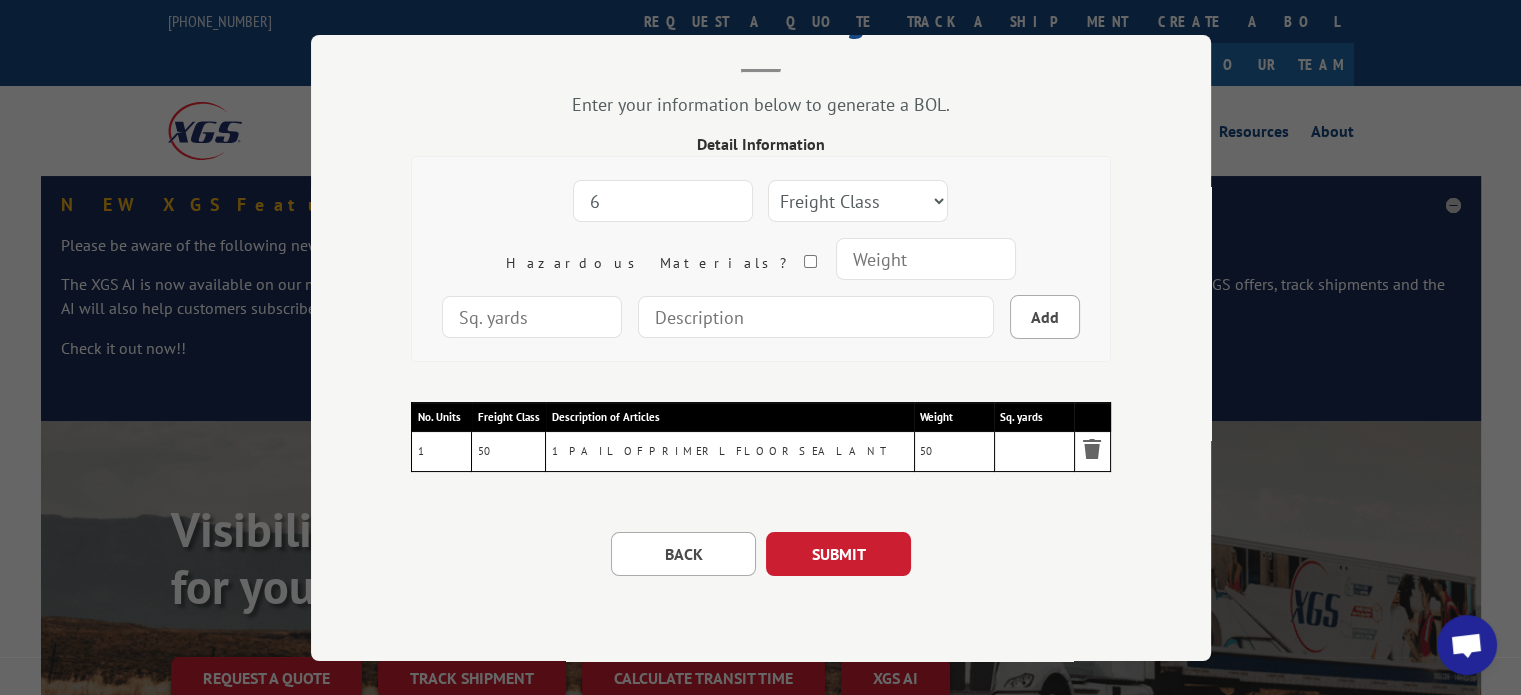 type on "6" 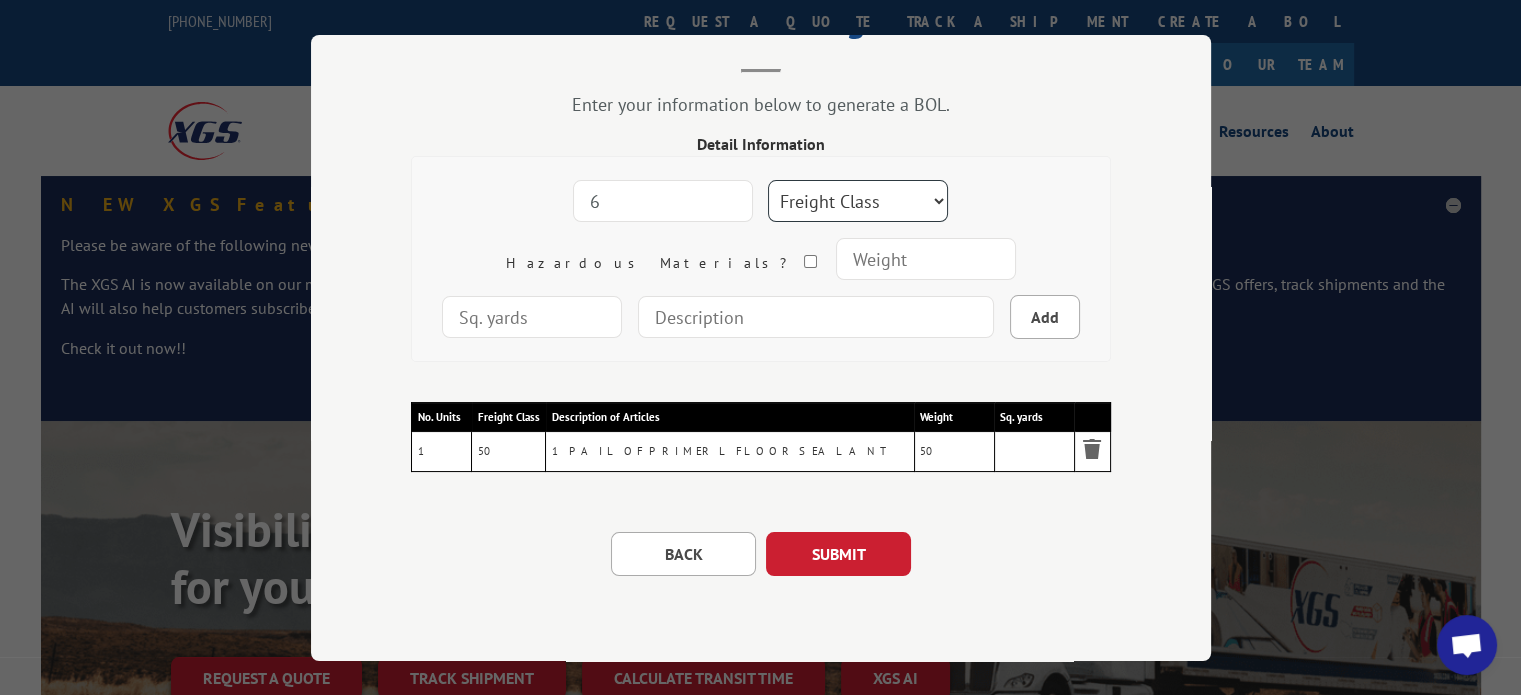 click on "Freight Class 50 55 60 65 70 77 85 92 100 110 125 150 175 200 250 300 400 500 Carpet Carpet Tile" at bounding box center (858, 201) 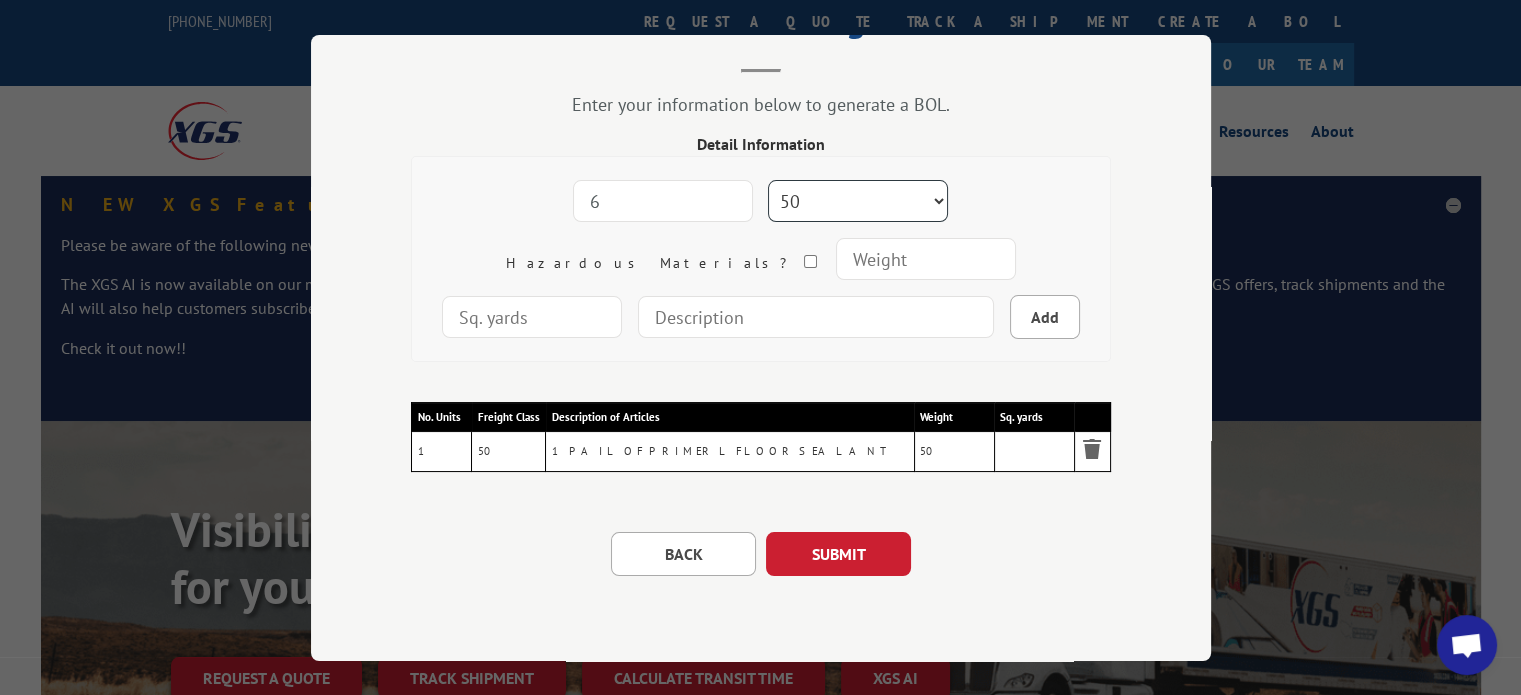 click on "Freight Class 50 55 60 65 70 77 85 92 100 110 125 150 175 200 250 300 400 500 Carpet Carpet Tile" at bounding box center [858, 201] 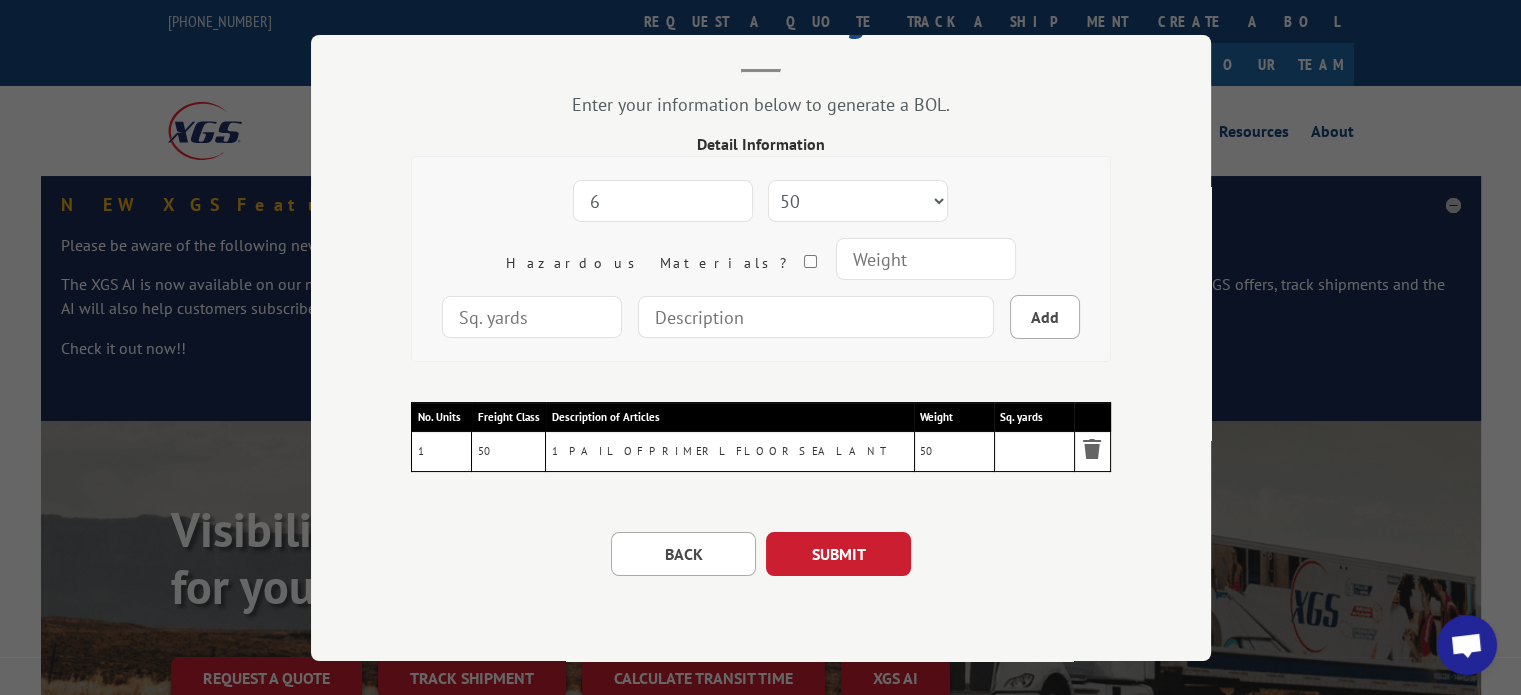 click at bounding box center [926, 259] 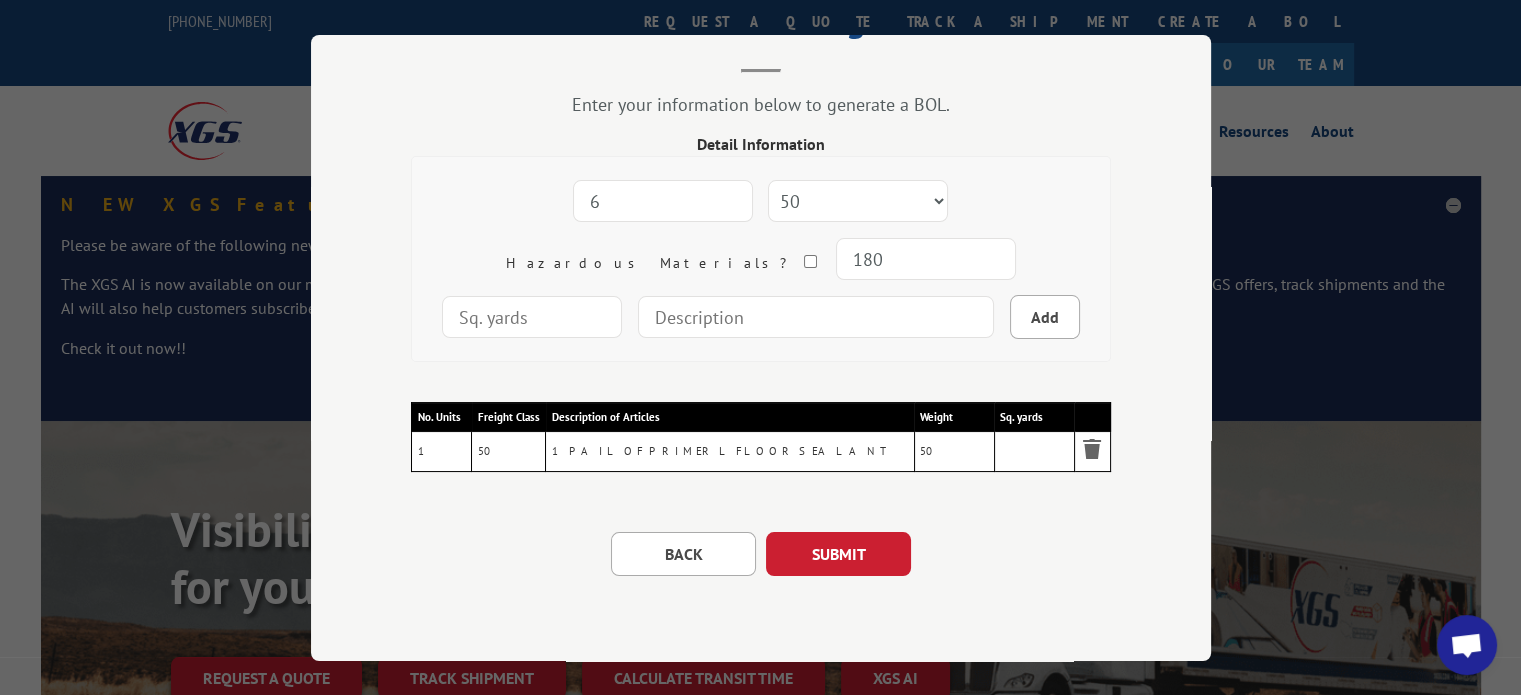 type on "180" 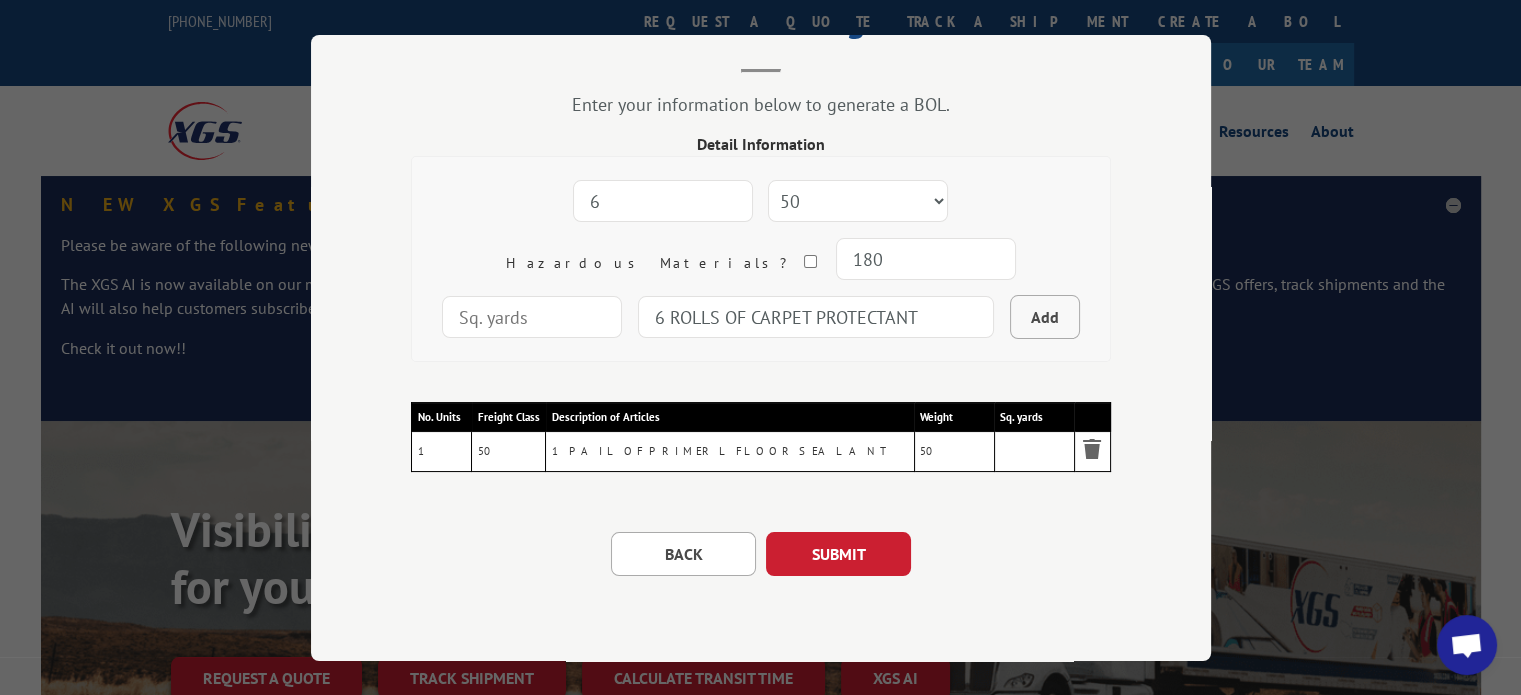 type on "6 ROLLS OF CARPET PROTECTANT" 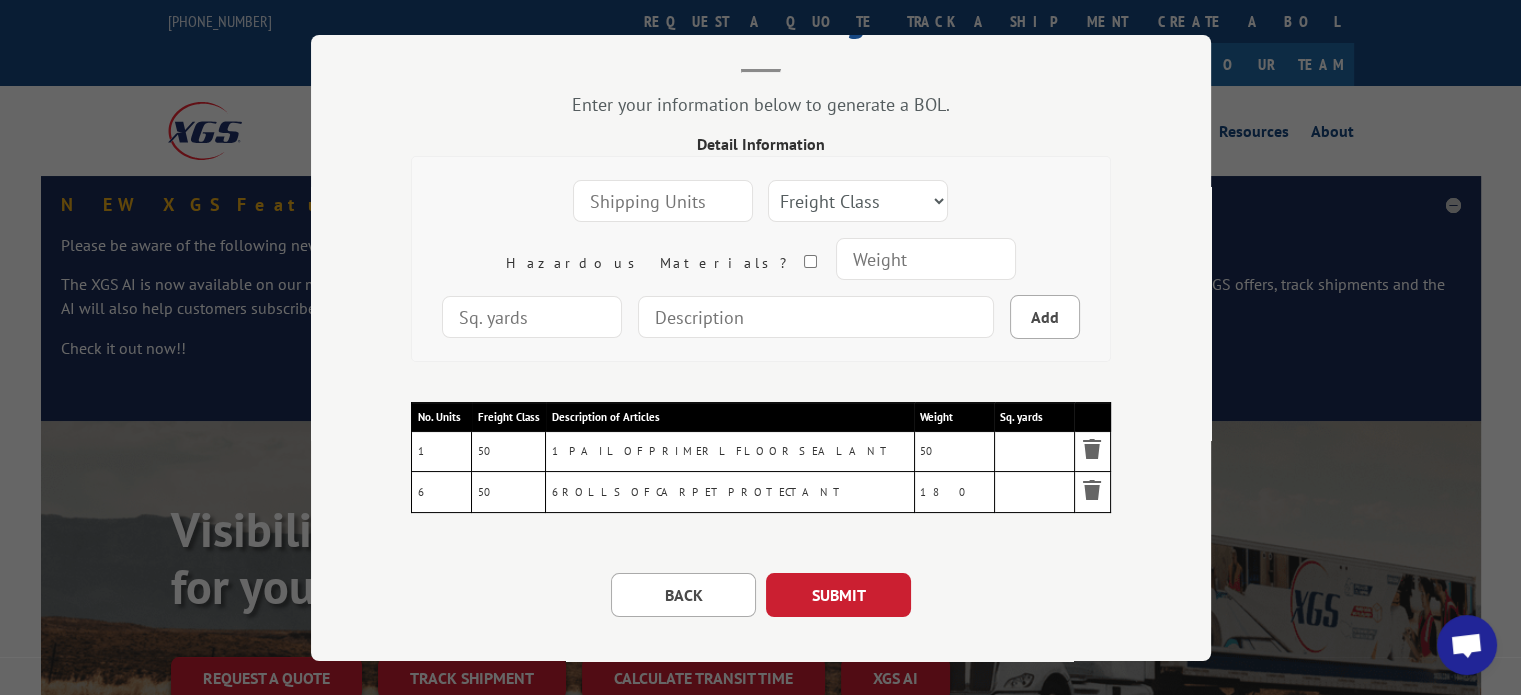 click at bounding box center (663, 201) 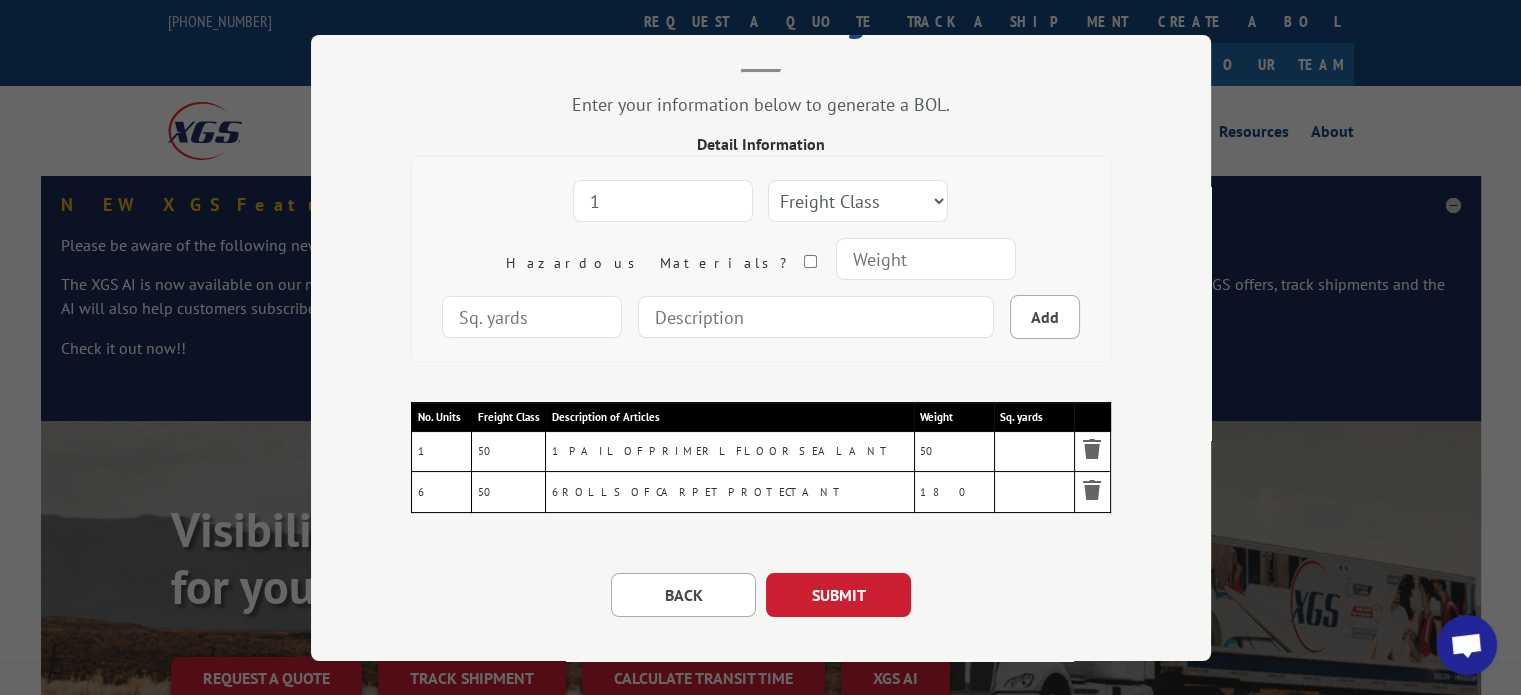 type on "1" 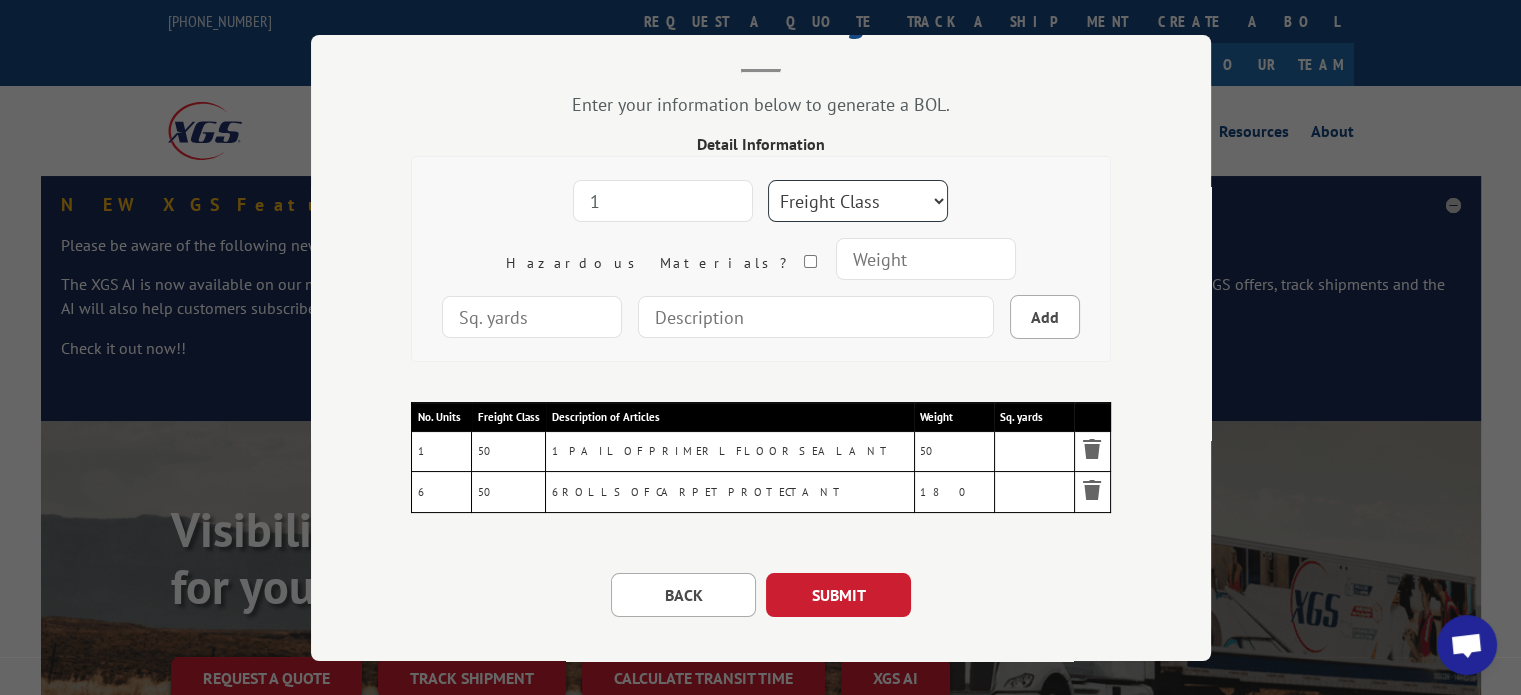 click on "Freight Class 50 55 60 65 70 77 85 92 100 110 125 150 175 200 250 300 400 500 Carpet Carpet Tile" at bounding box center [858, 201] 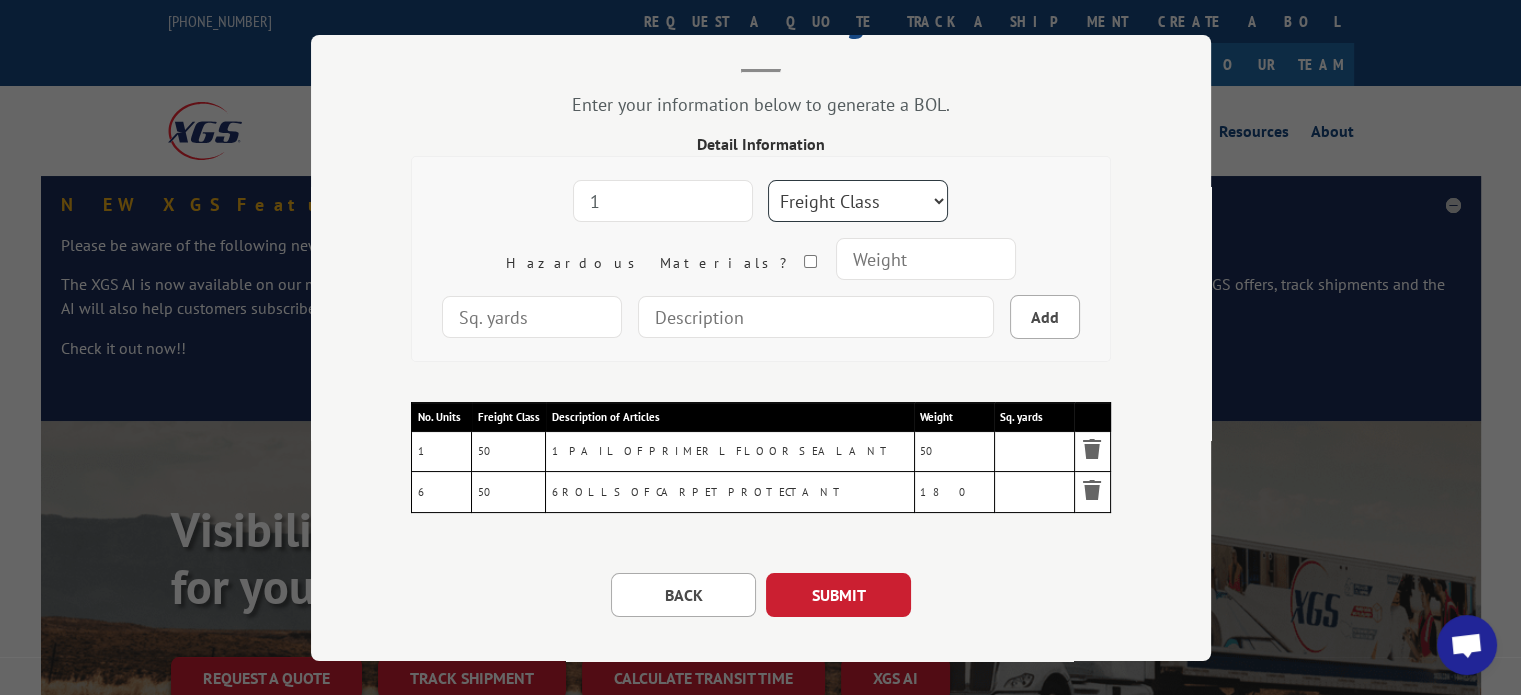 select on "50" 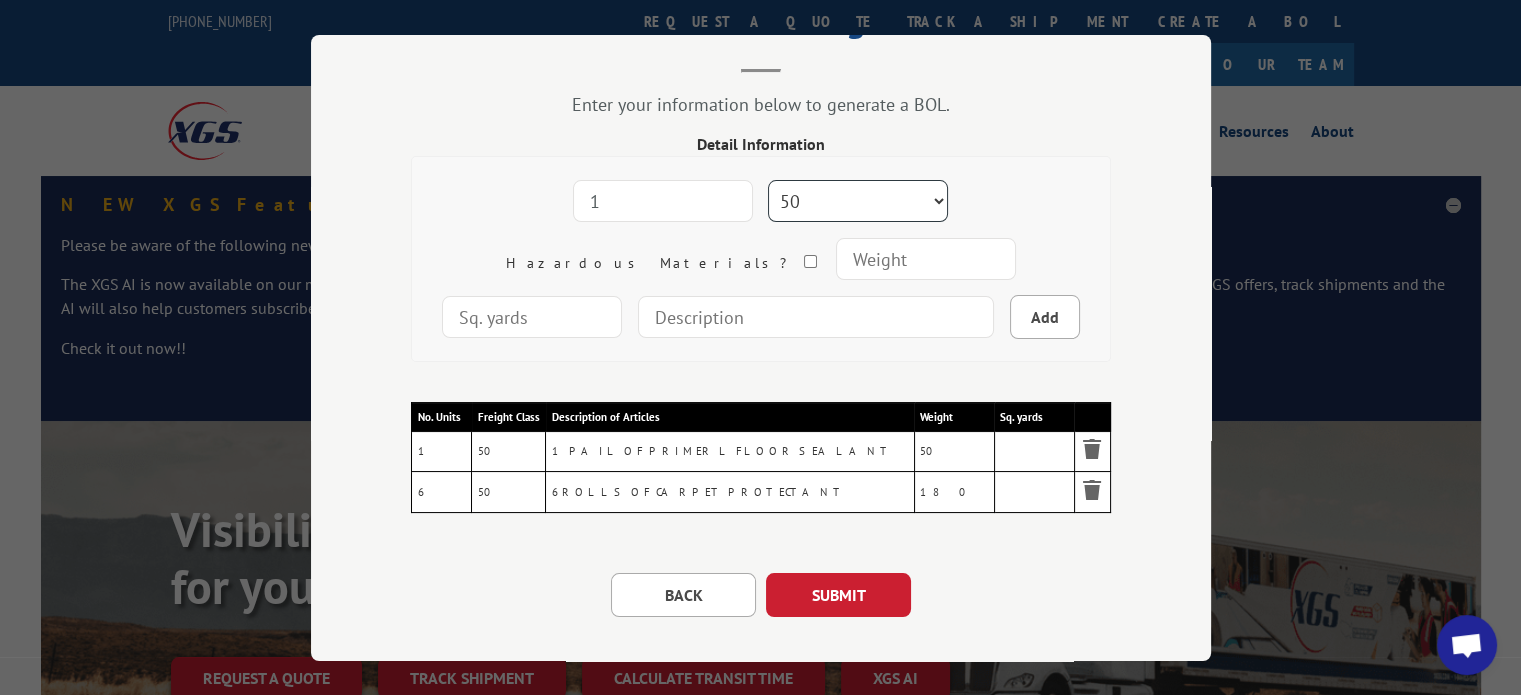 click on "Freight Class 50 55 60 65 70 77 85 92 100 110 125 150 175 200 250 300 400 500 Carpet Carpet Tile" at bounding box center [858, 201] 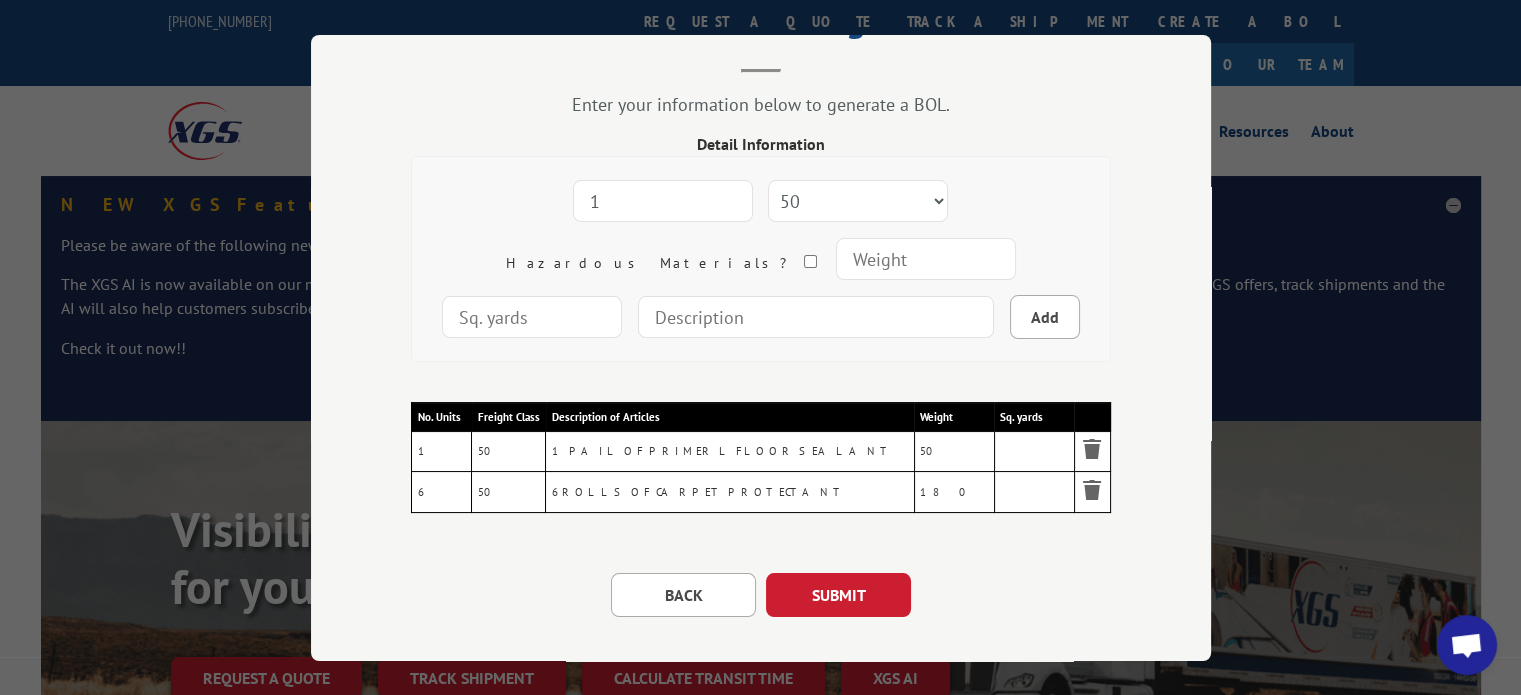 click at bounding box center [926, 259] 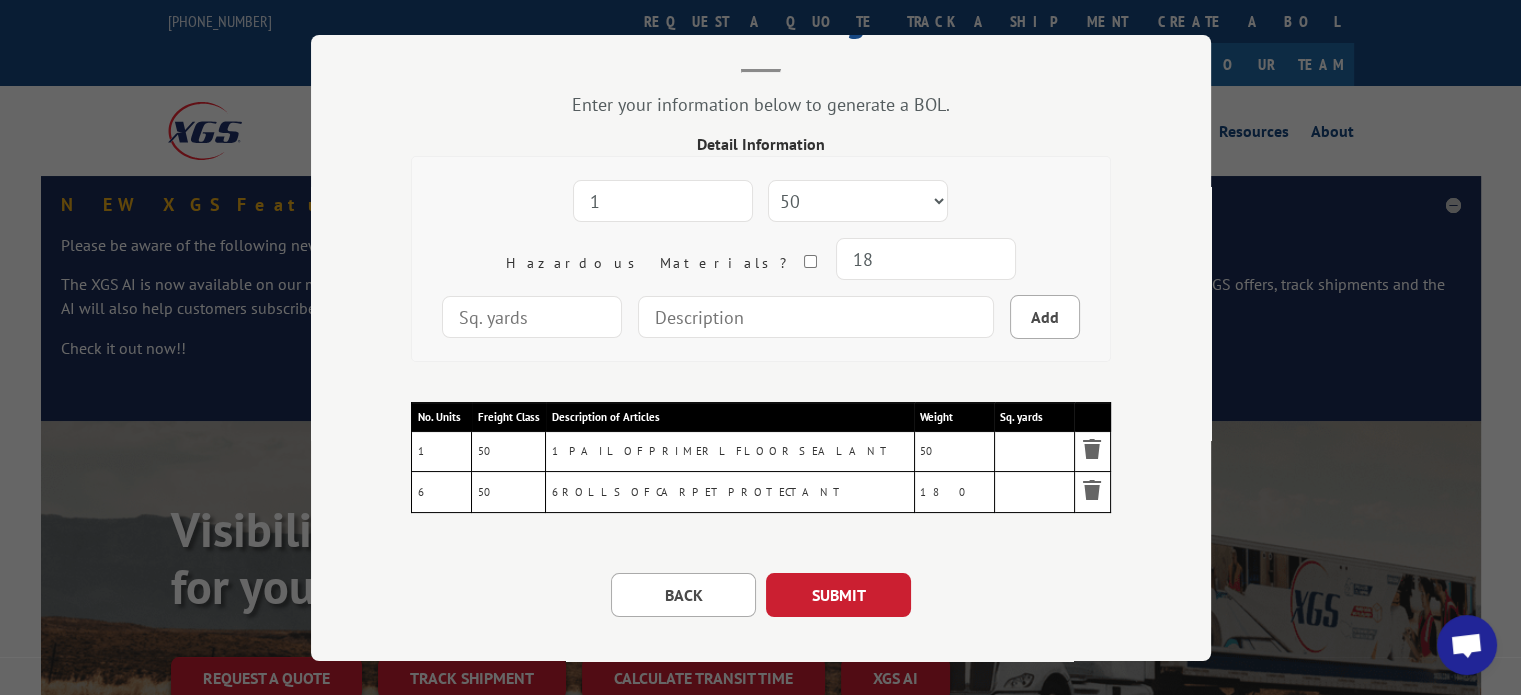 type on "18" 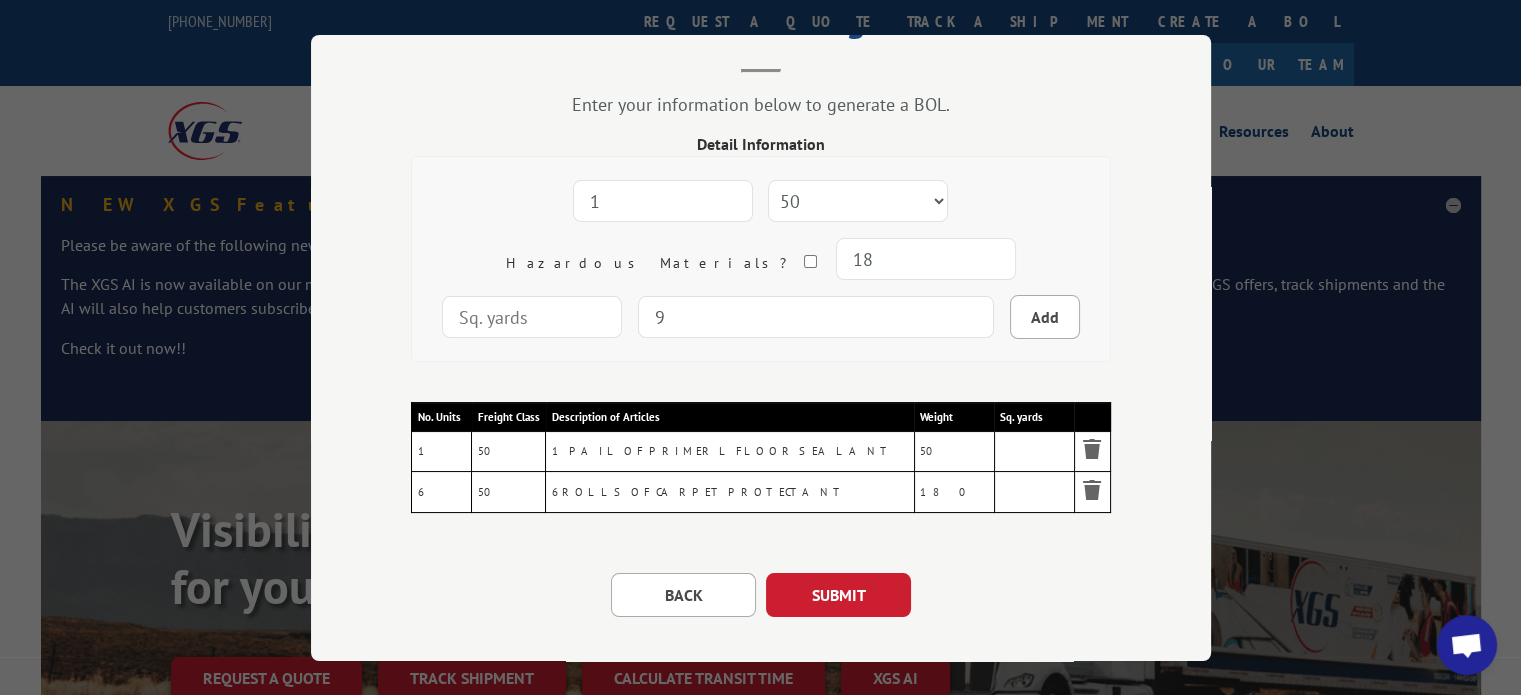 type on "9" 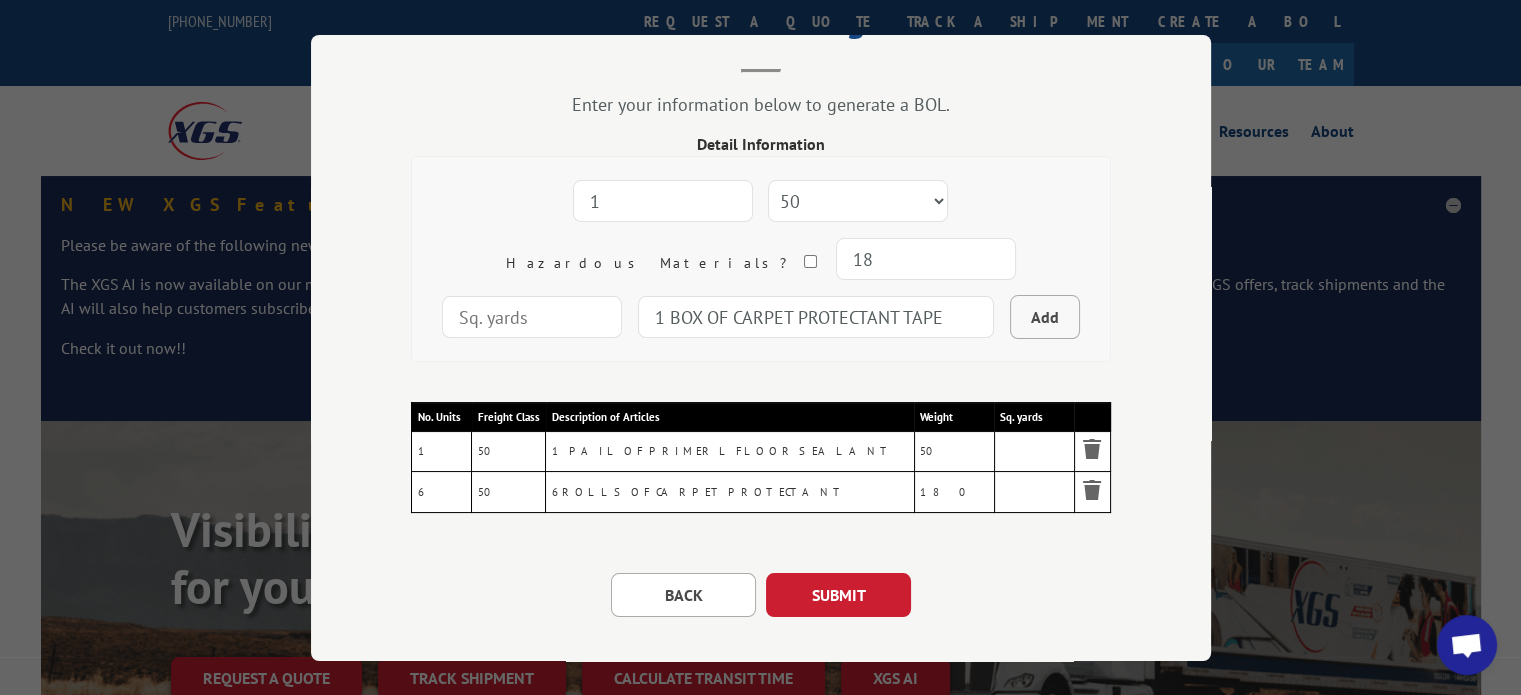 type on "1 BOX OF CARPET PROTECTANT TAPE" 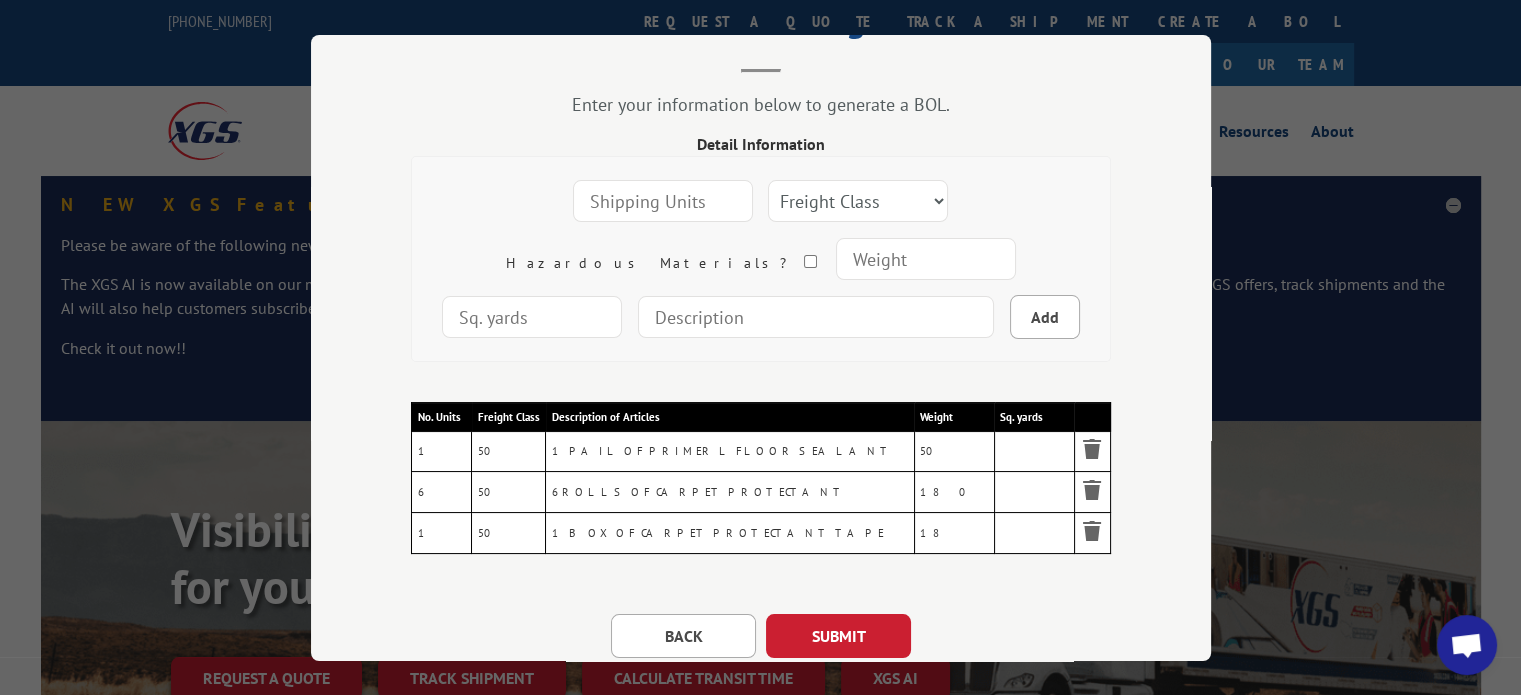 click at bounding box center (663, 201) 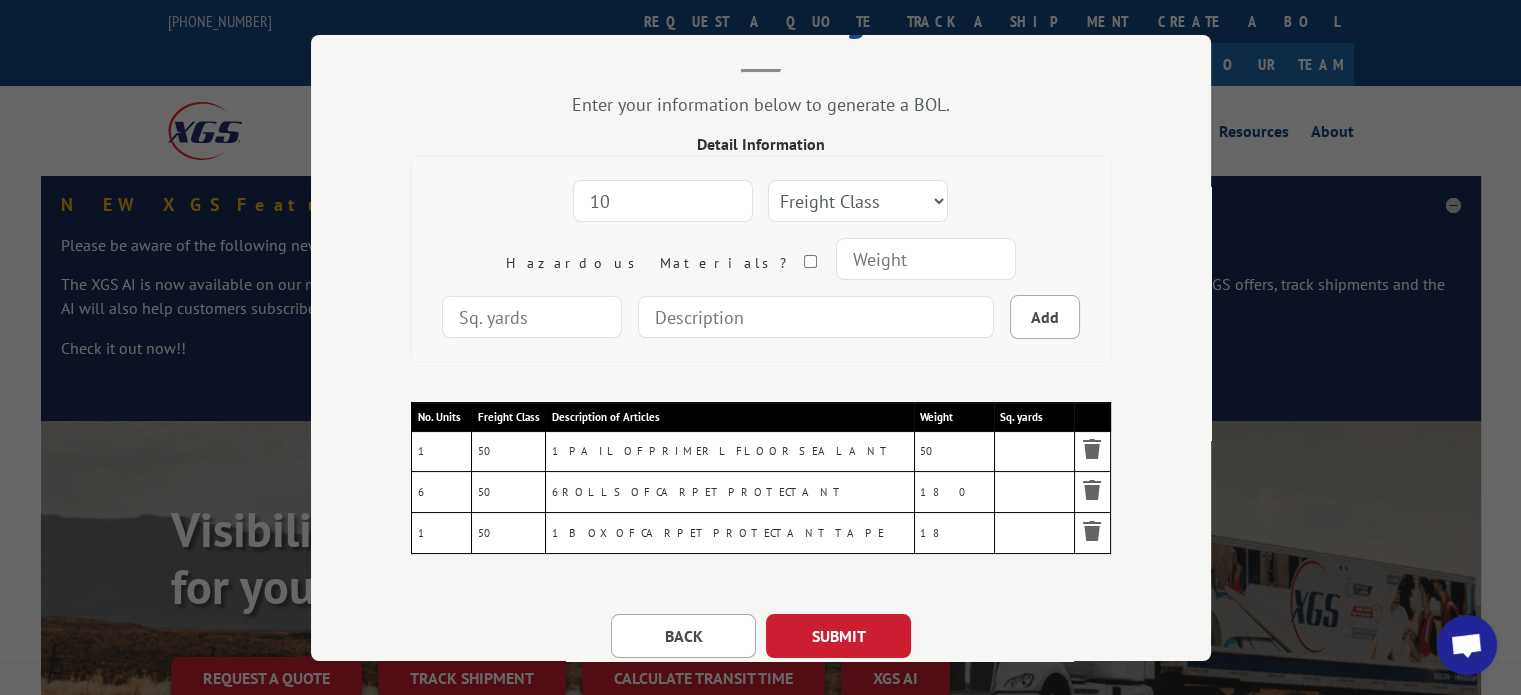 type on "10" 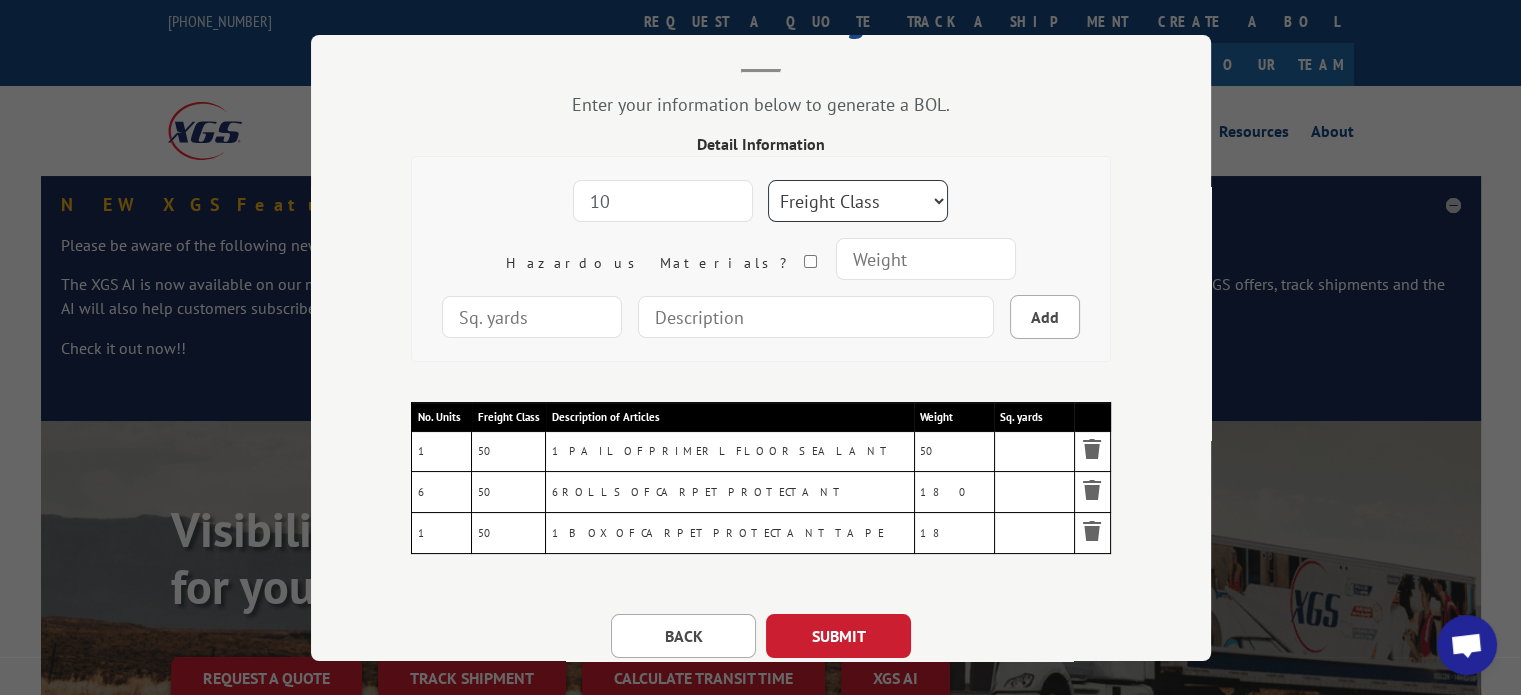 click on "Freight Class 50 55 60 65 70 77 85 92 100 110 125 150 175 200 250 300 400 500 Carpet Carpet Tile" at bounding box center [858, 201] 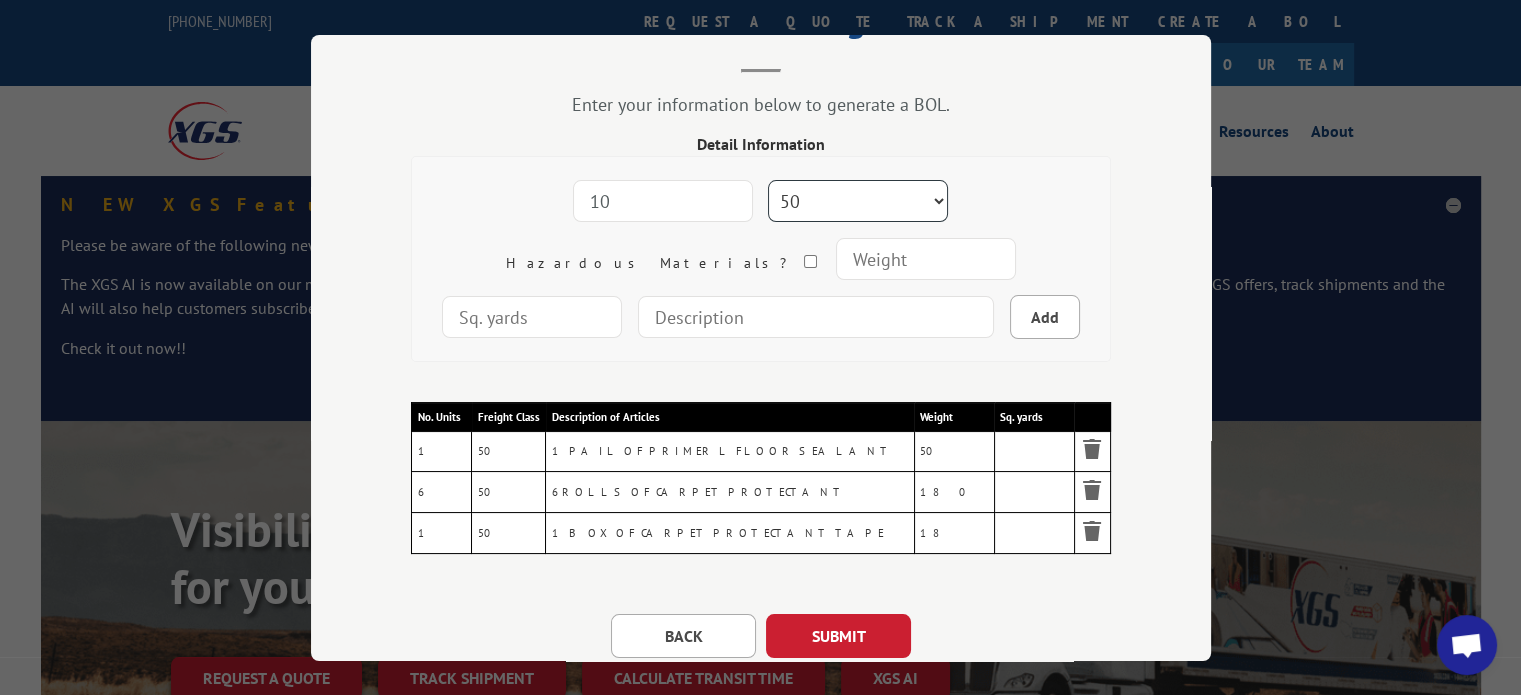 click on "Freight Class 50 55 60 65 70 77 85 92 100 110 125 150 175 200 250 300 400 500 Carpet Carpet Tile" at bounding box center (858, 201) 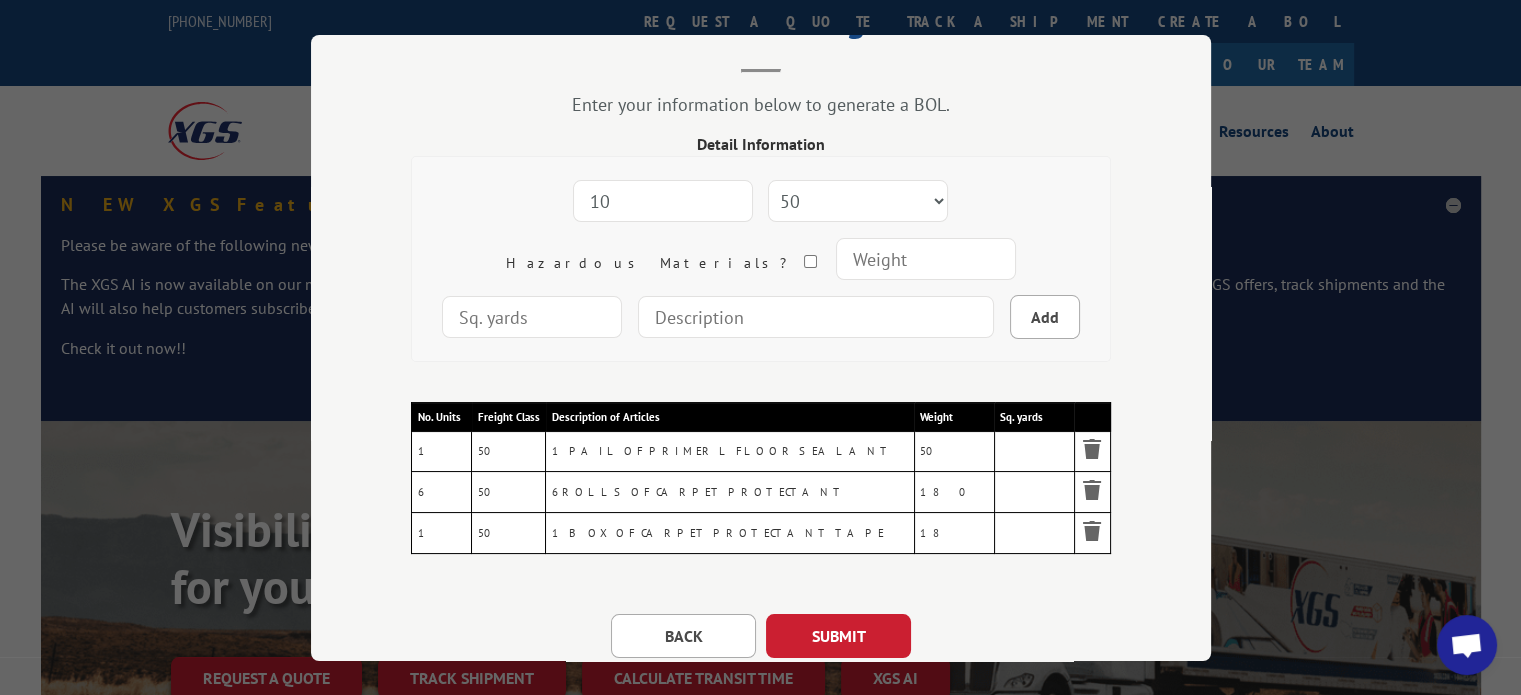 click at bounding box center [926, 259] 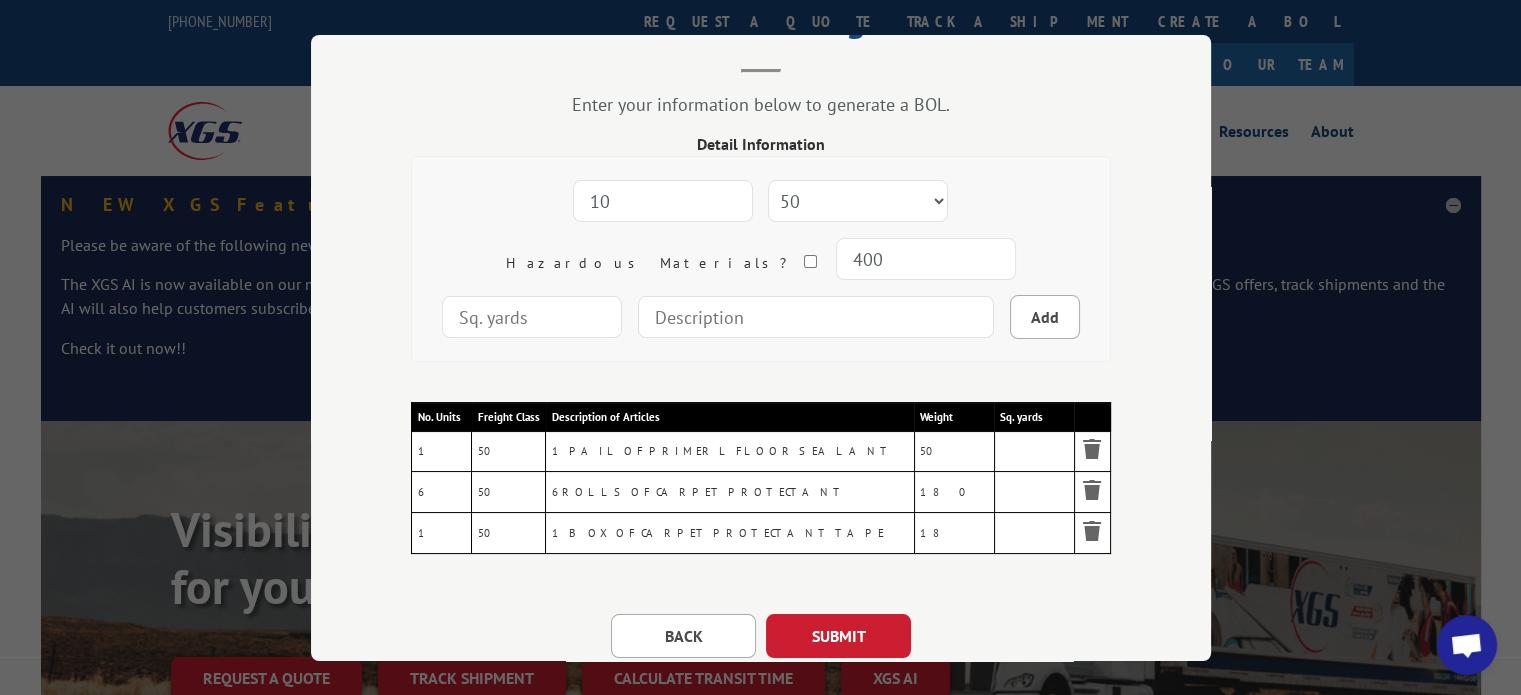 type on "400" 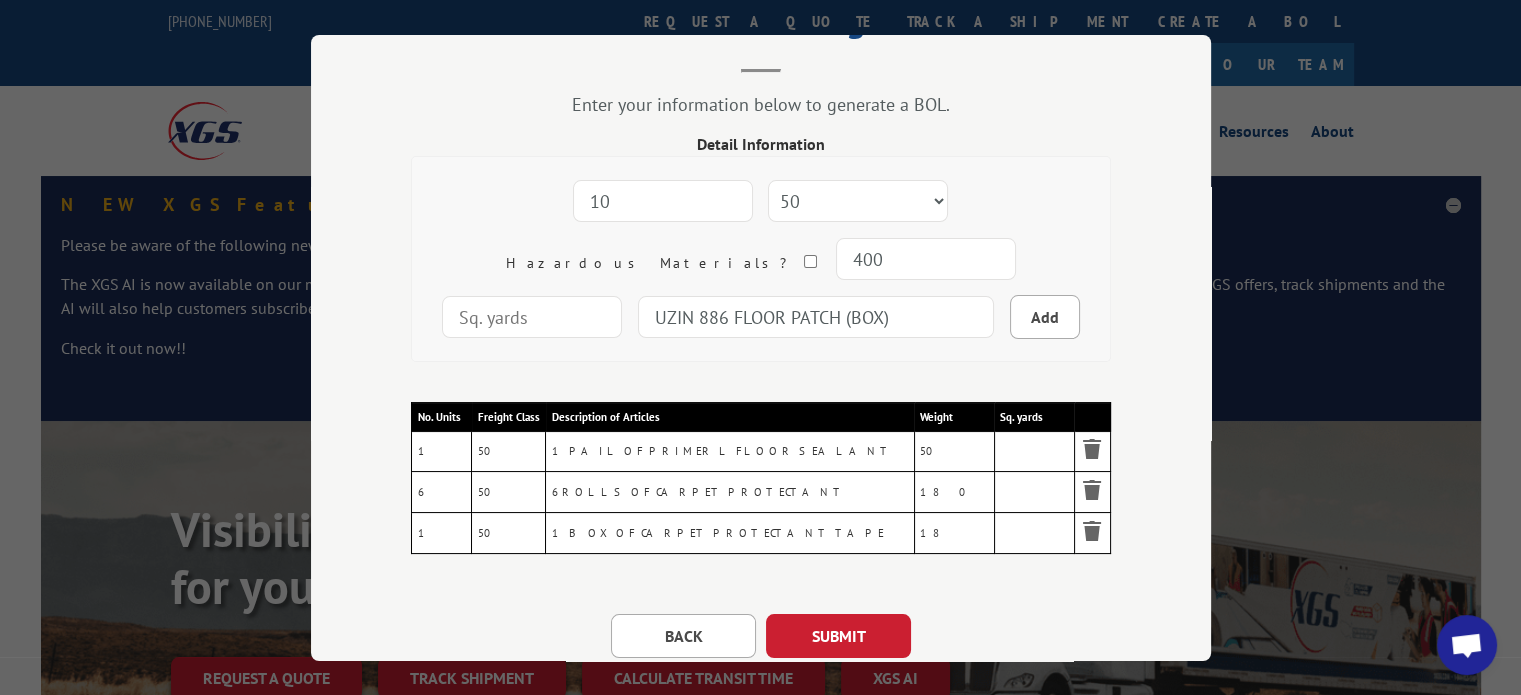 click on "UZIN 886 FLOOR PATCH (BOX)" at bounding box center [816, 317] 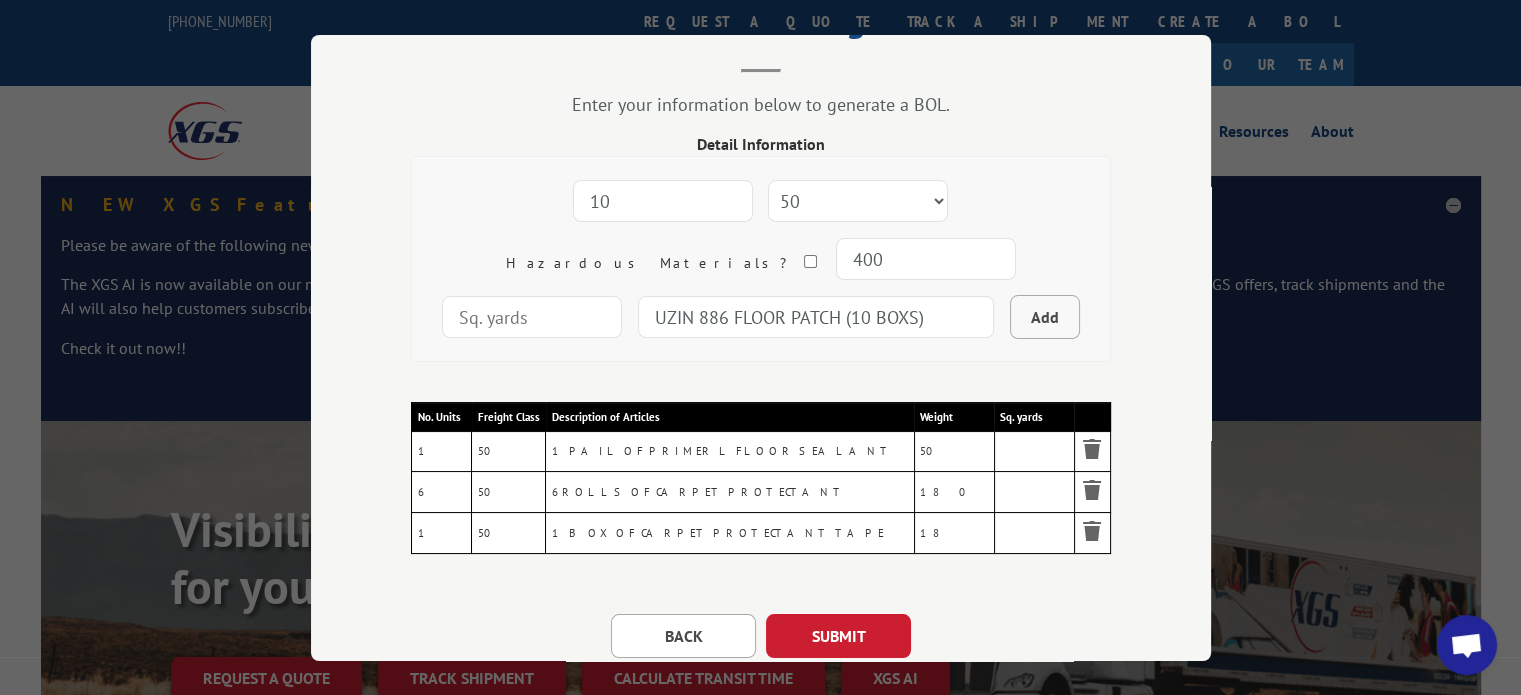 type on "UZIN 886 FLOOR PATCH (10 BOXS)" 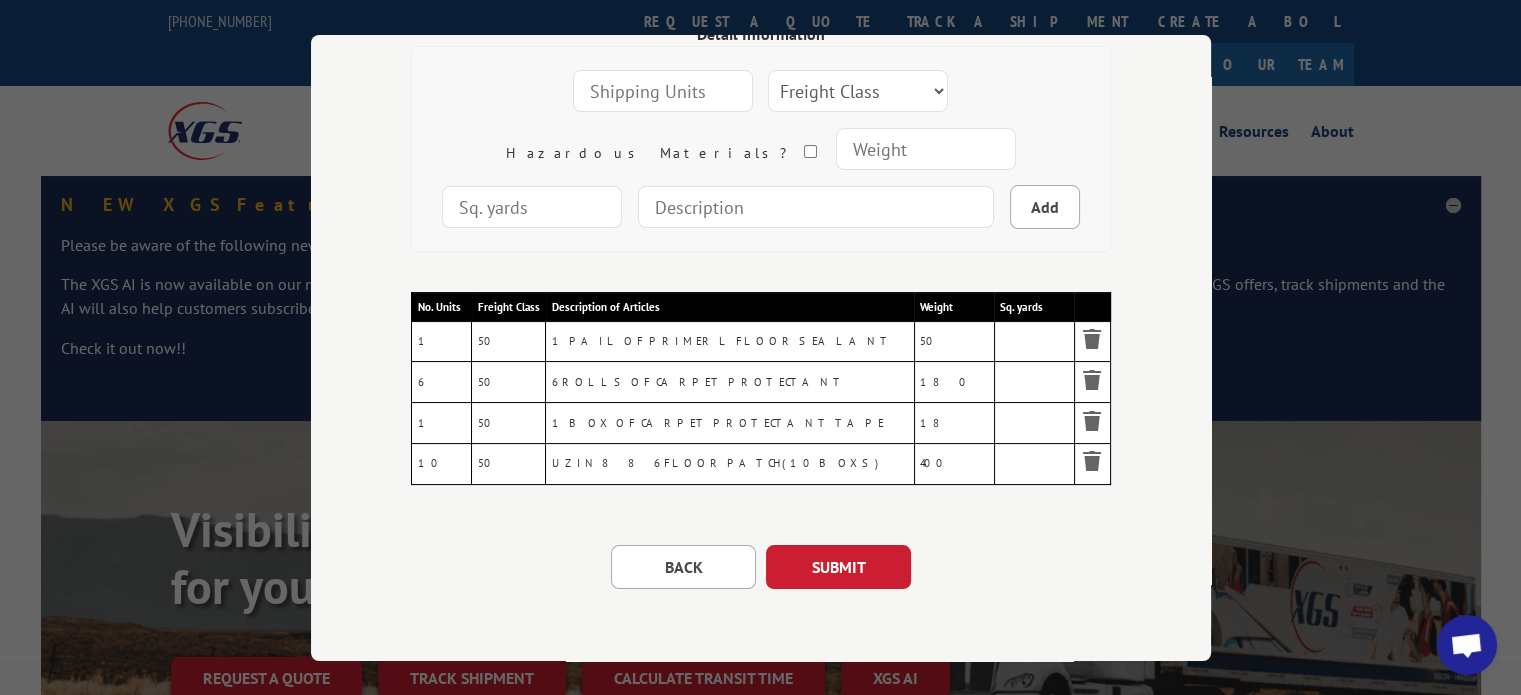 scroll, scrollTop: 224, scrollLeft: 0, axis: vertical 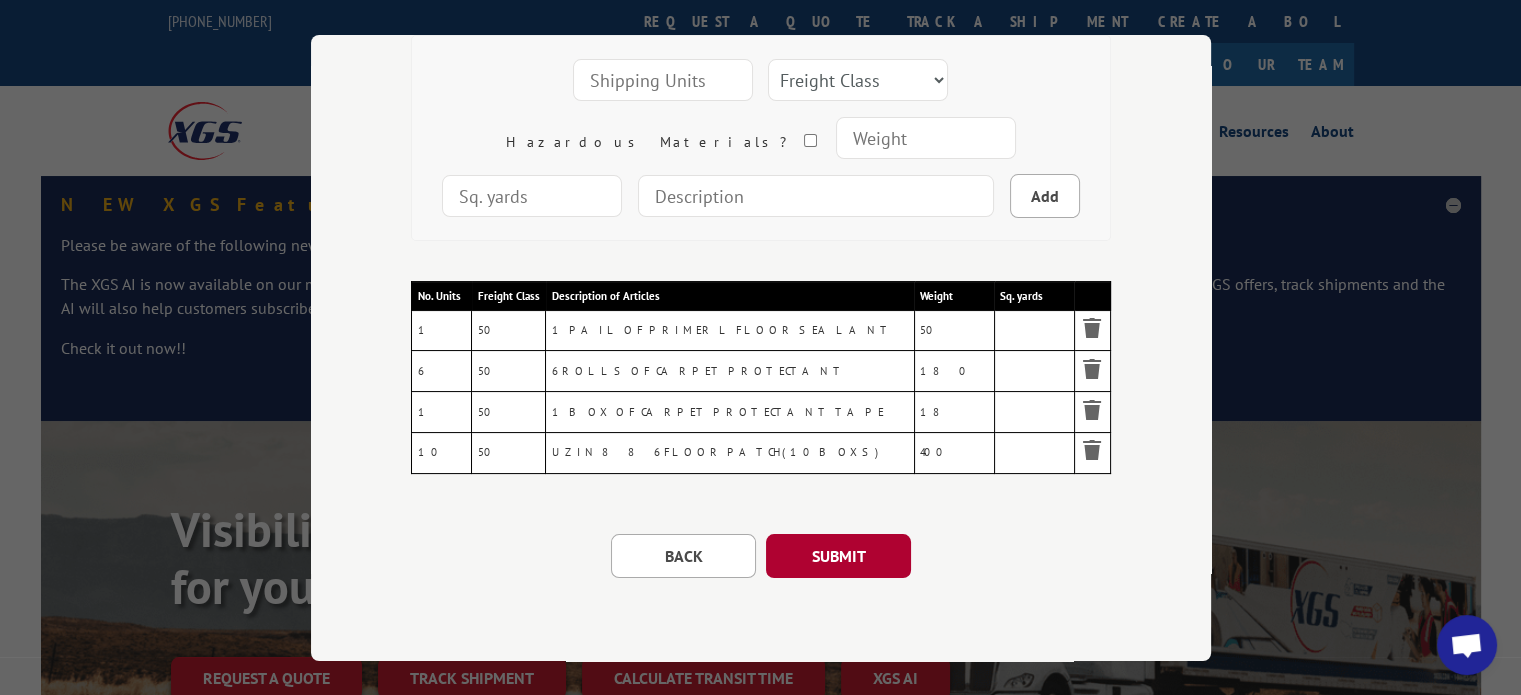 click on "SUBMIT" at bounding box center (838, 555) 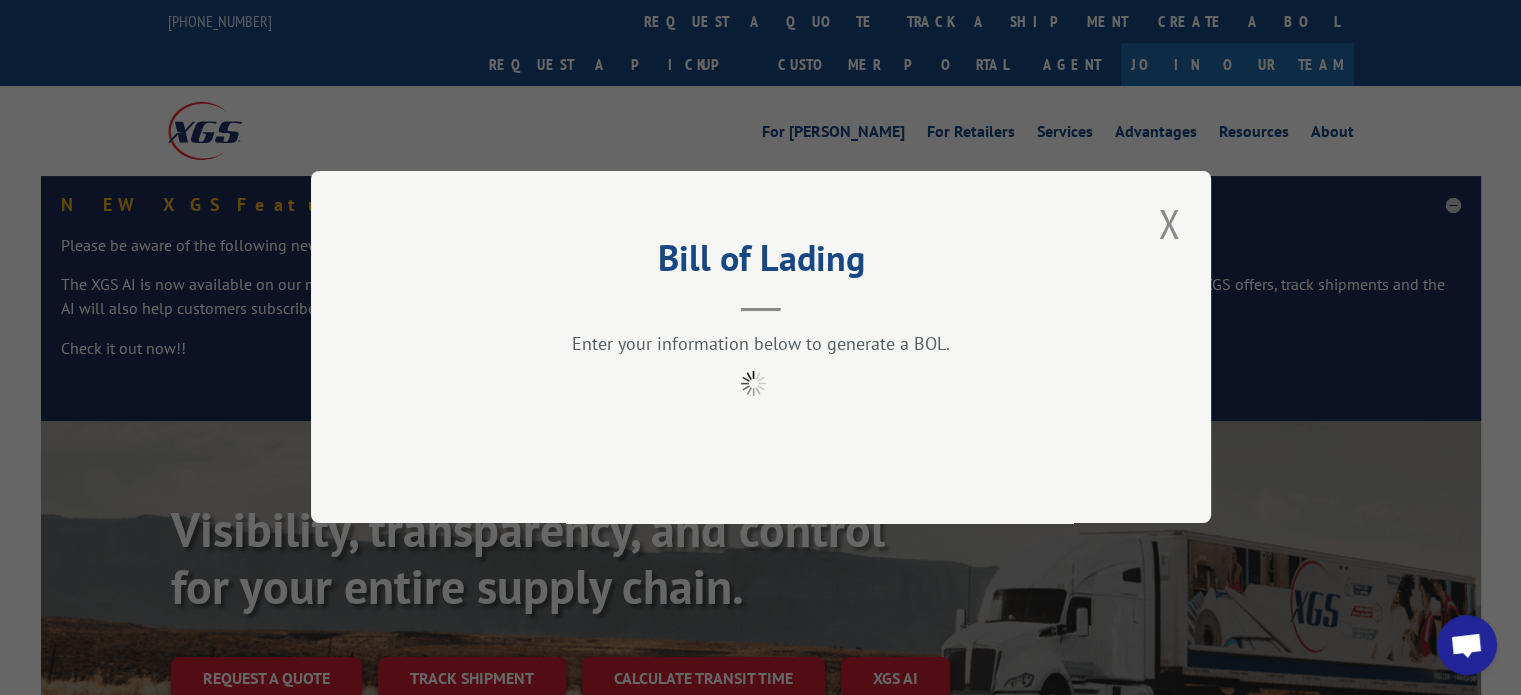 scroll, scrollTop: 0, scrollLeft: 0, axis: both 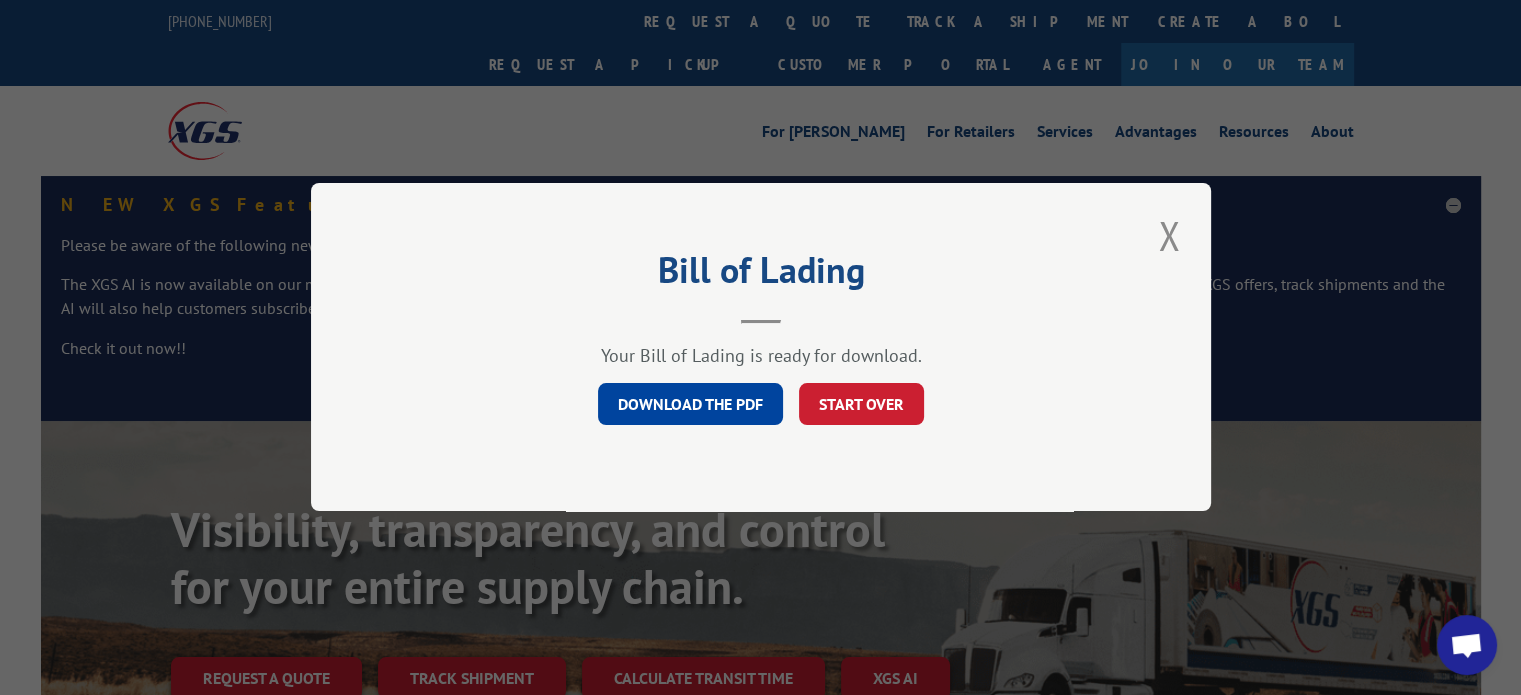 click on "DOWNLOAD THE PDF" at bounding box center (690, 405) 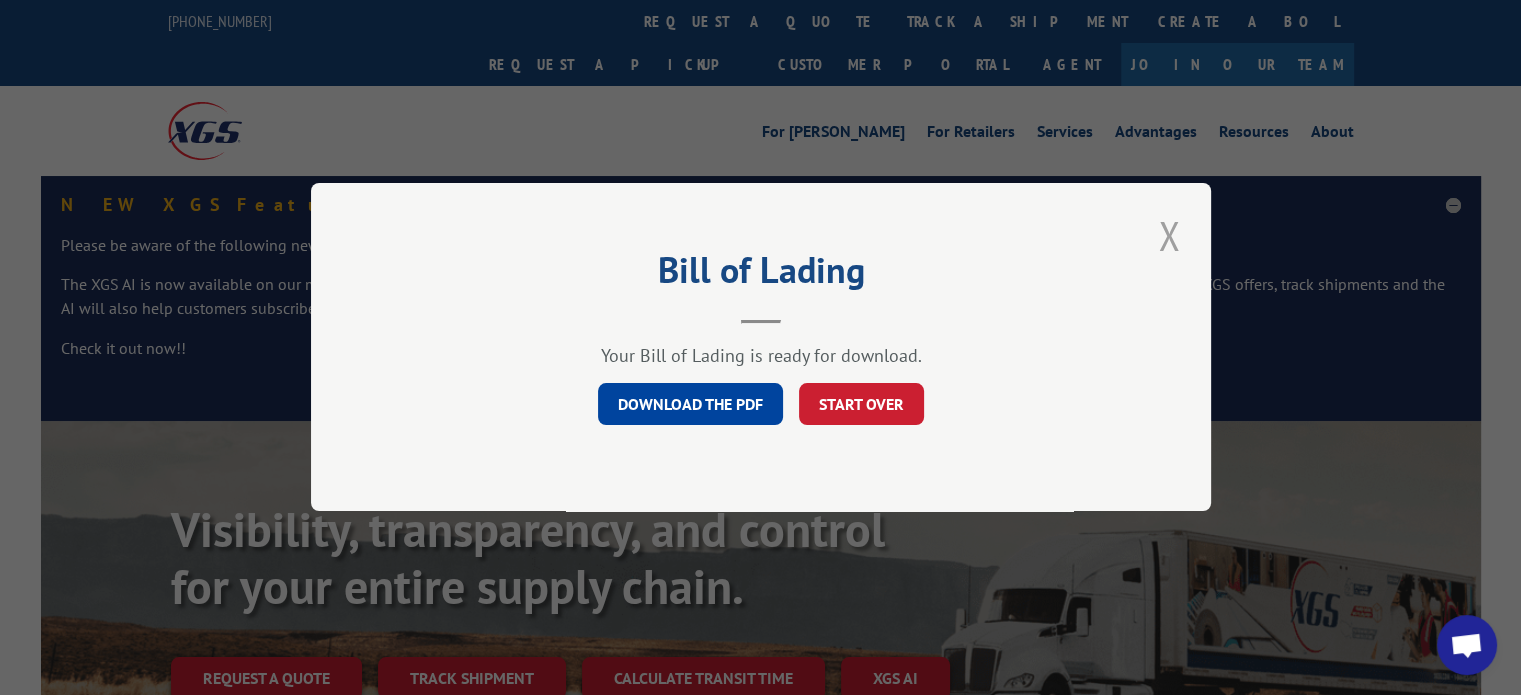 click at bounding box center (1169, 235) 